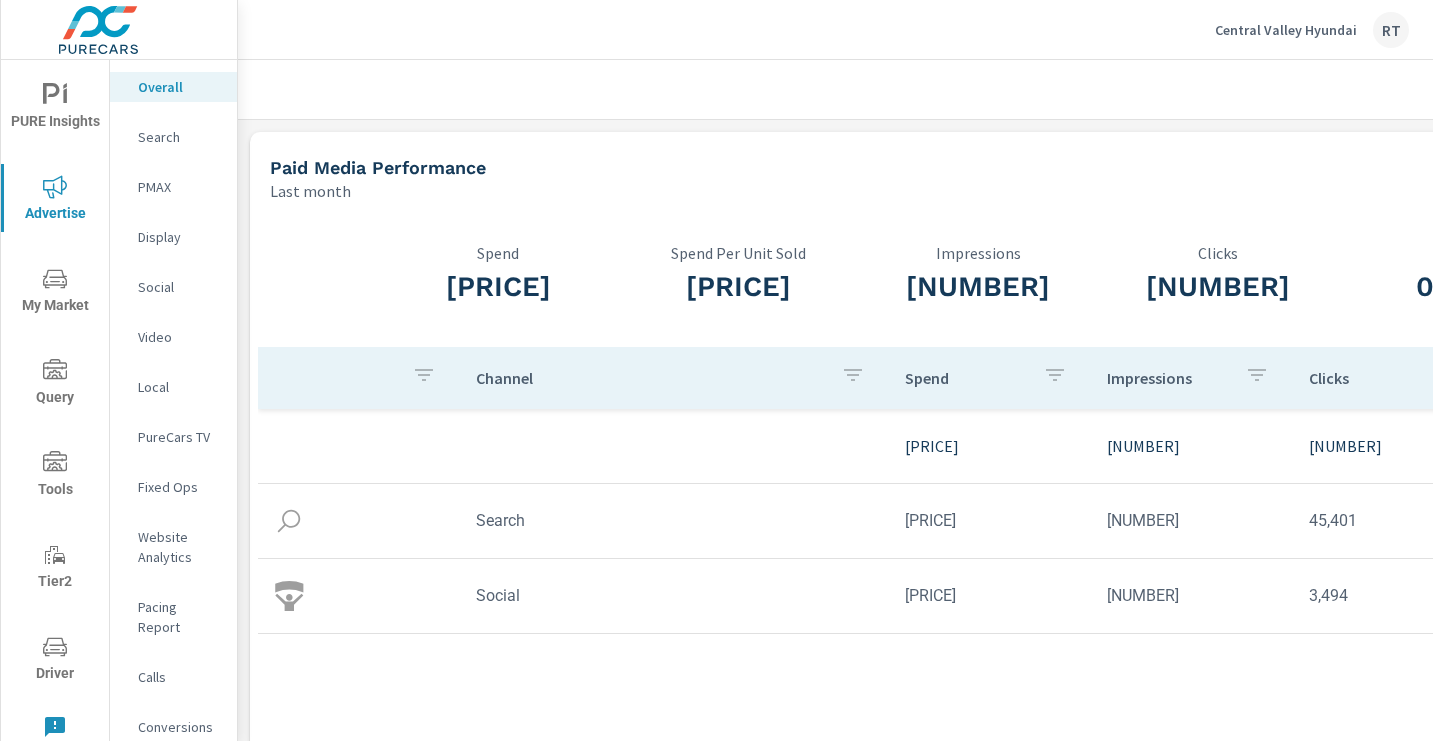 scroll, scrollTop: 0, scrollLeft: 0, axis: both 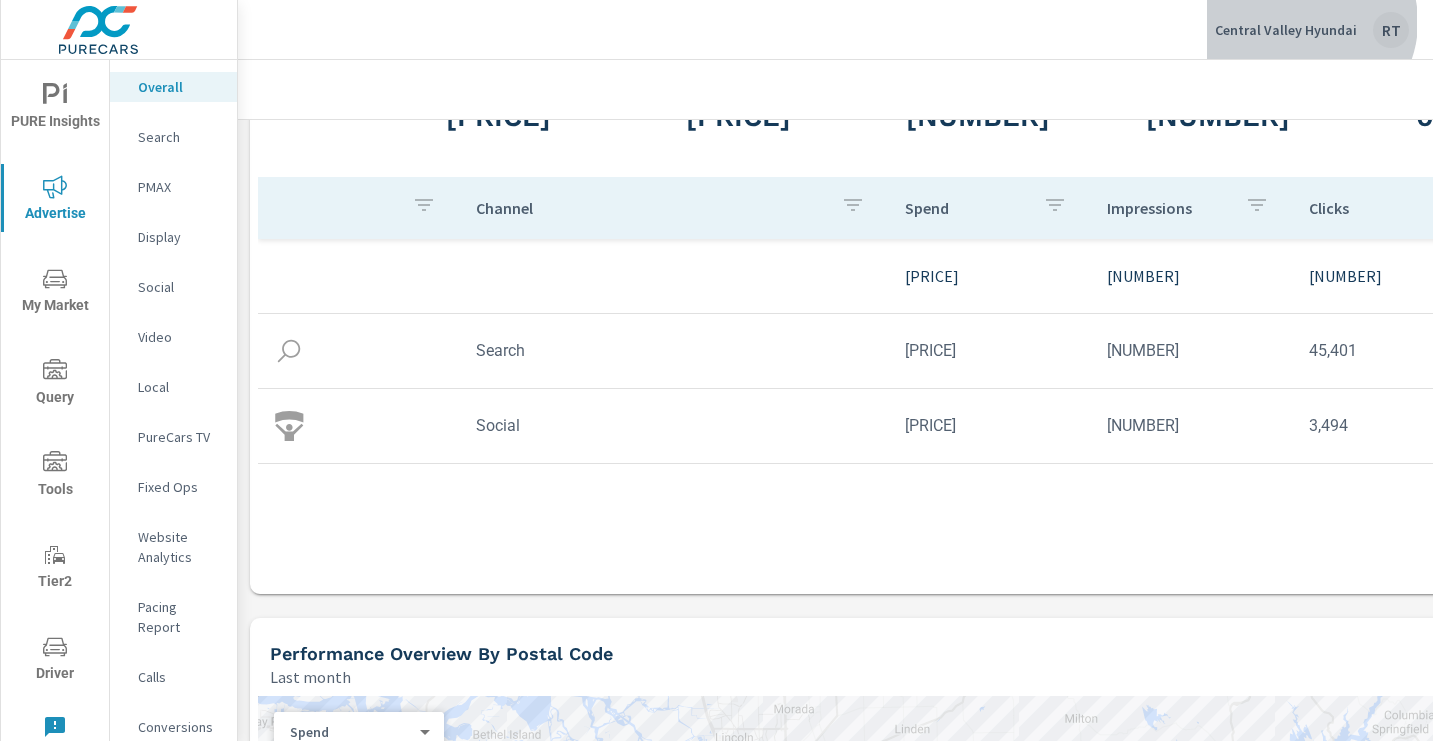 click on "Central Valley Hyundai" at bounding box center [1286, 30] 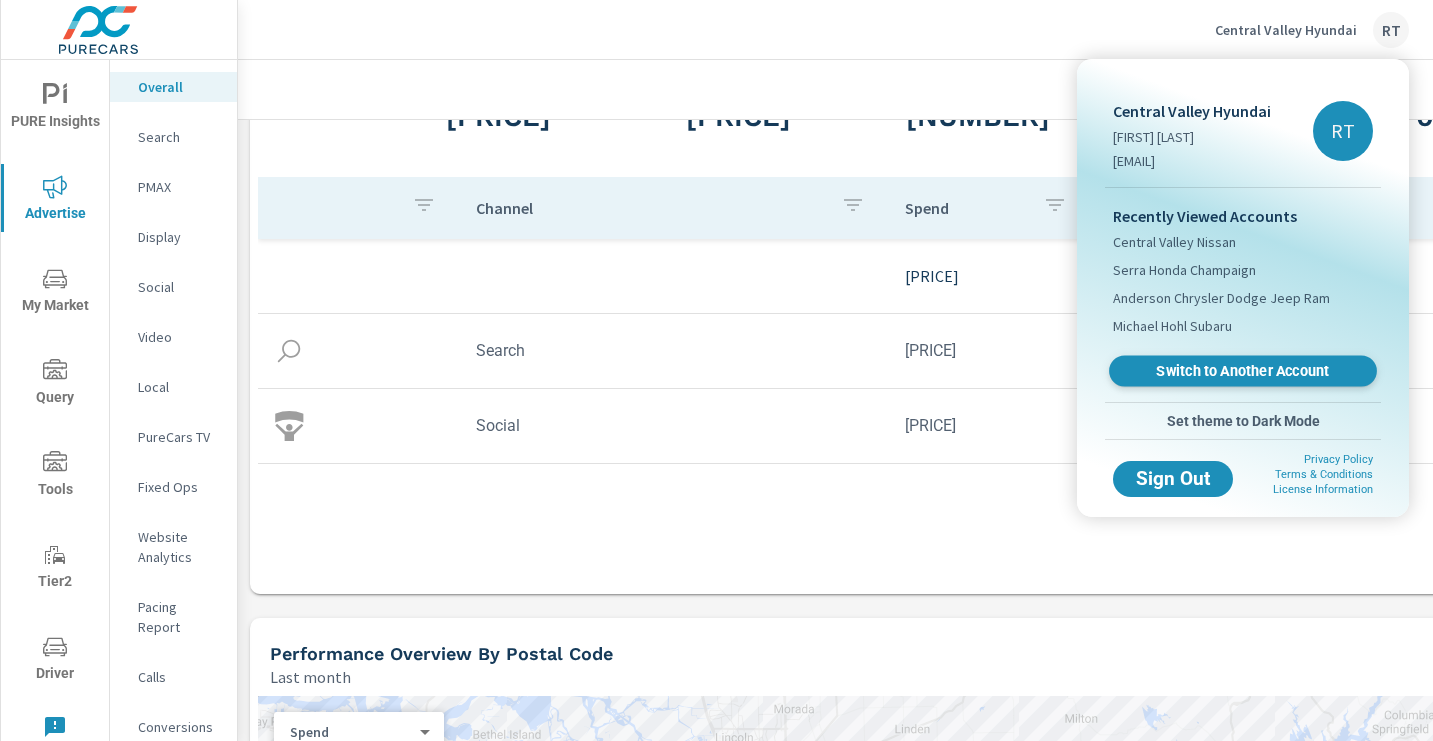 click on "Switch to Another Account" at bounding box center [1242, 371] 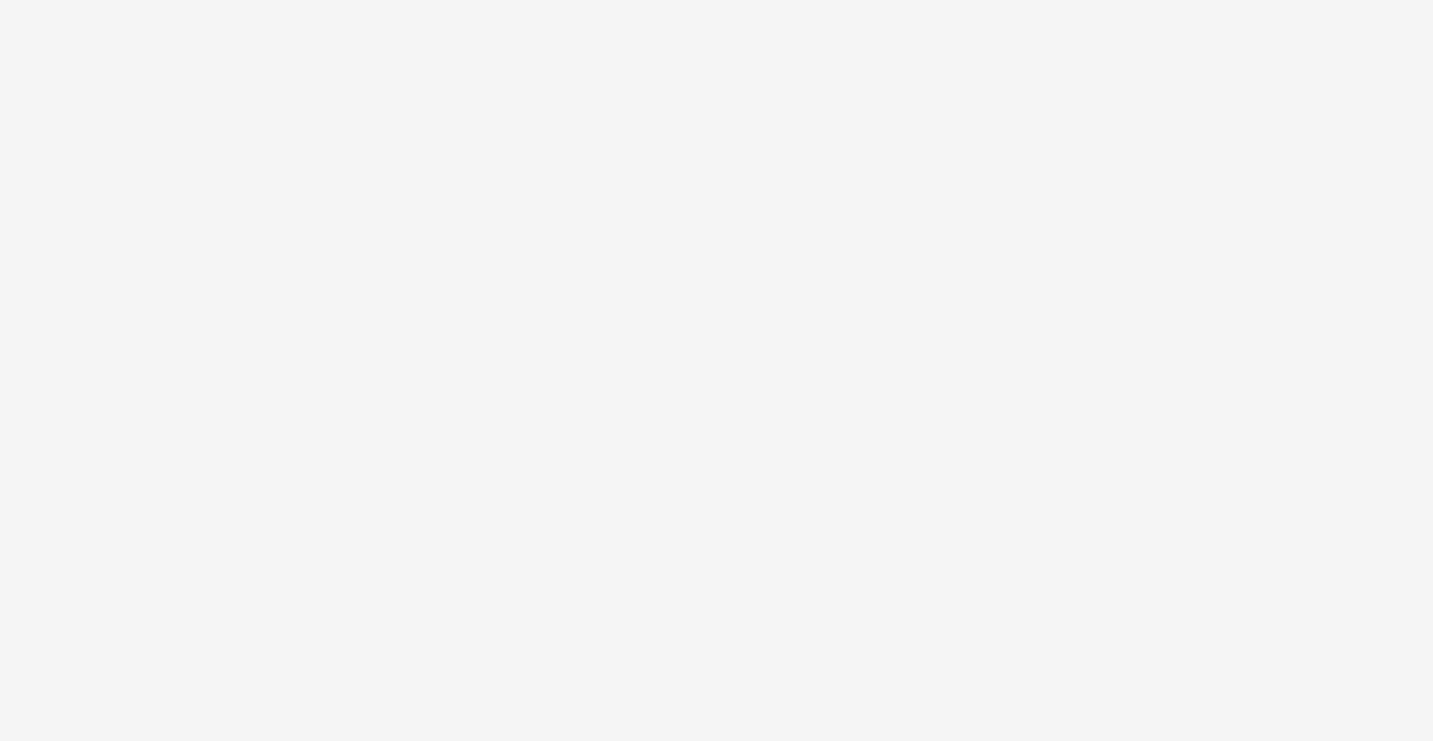 scroll, scrollTop: 0, scrollLeft: 0, axis: both 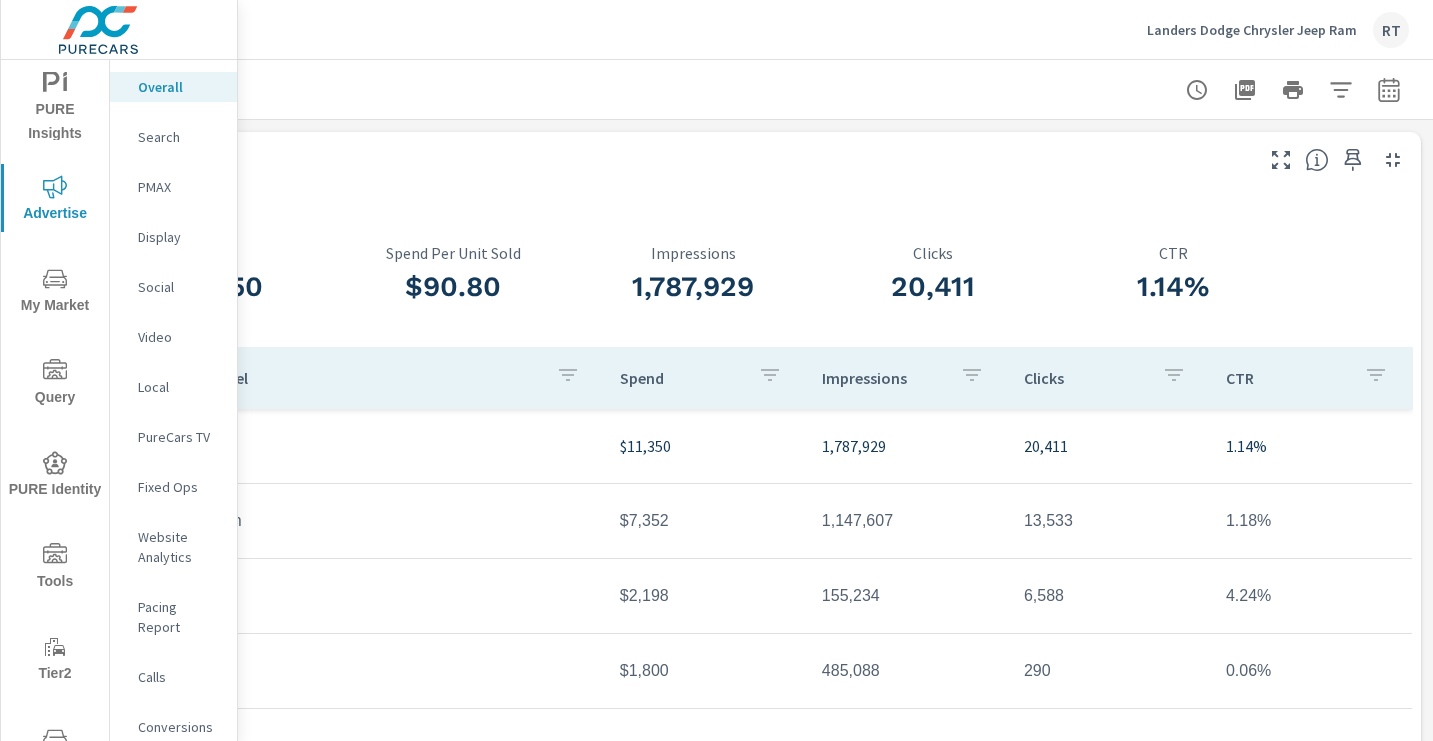 click 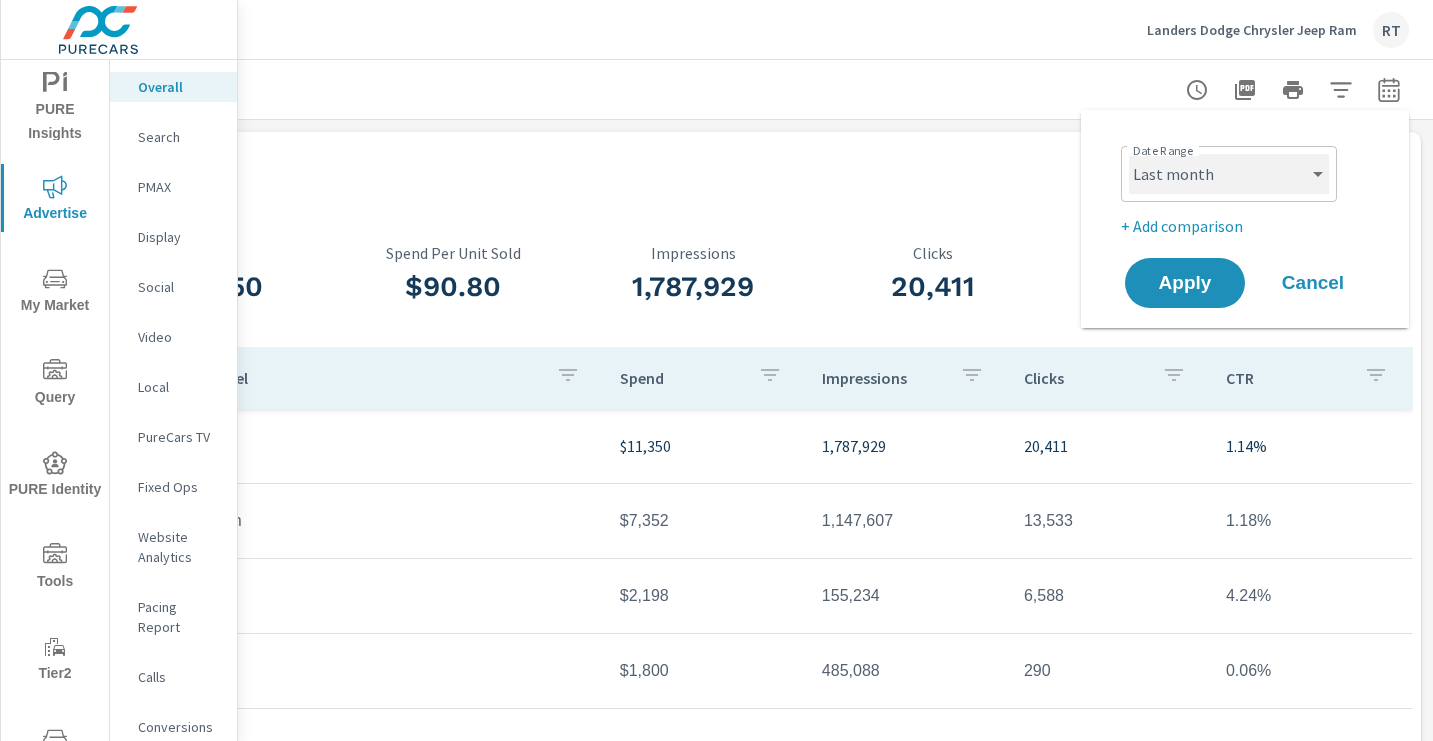 click on "Custom Yesterday Last week Last 7 days Last 14 days Last 30 days Last 45 days Last 60 days Last 90 days Last 180 days Last 365 days Month to date Last month Last 2 months Last 3 months Last 6 months Last 9 months Last 12 months Year to date Last year" at bounding box center (1229, 174) 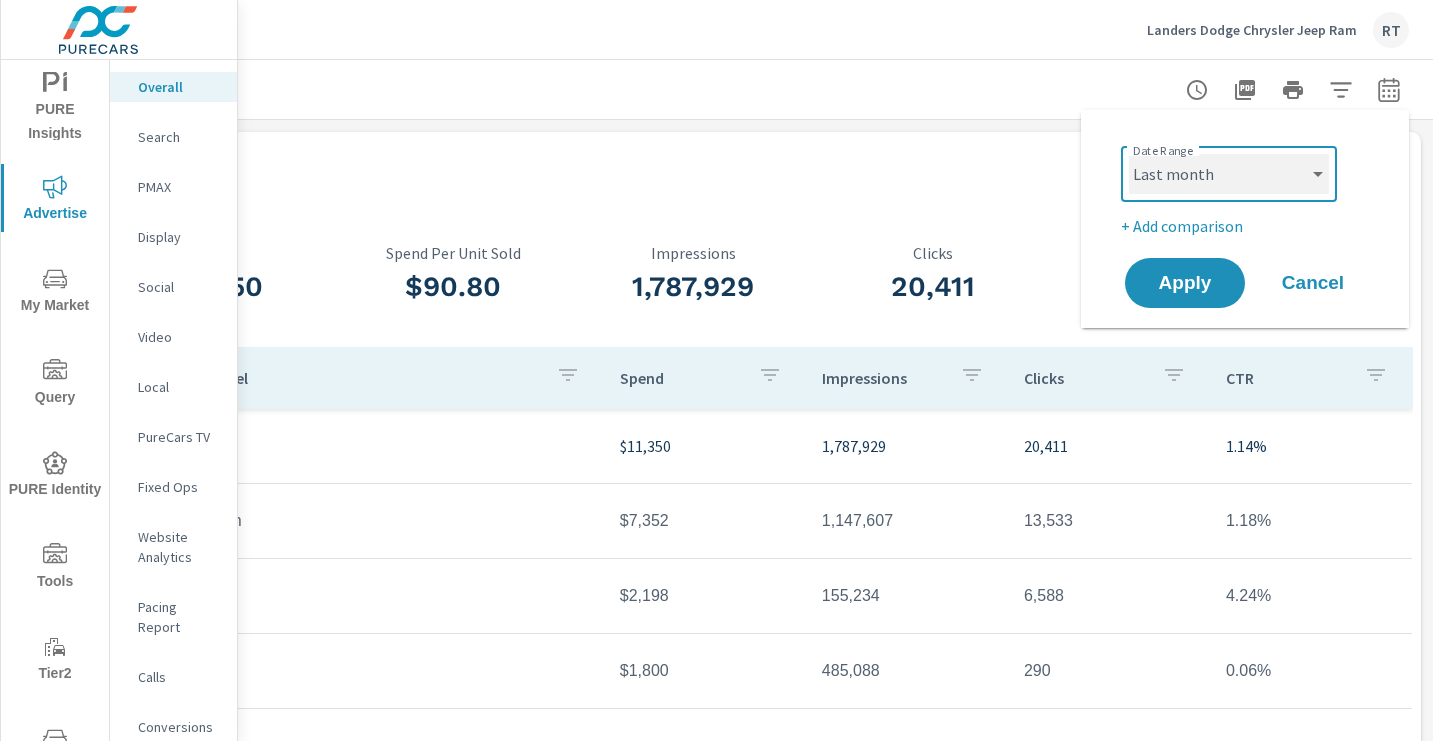 select on "Last 30 days" 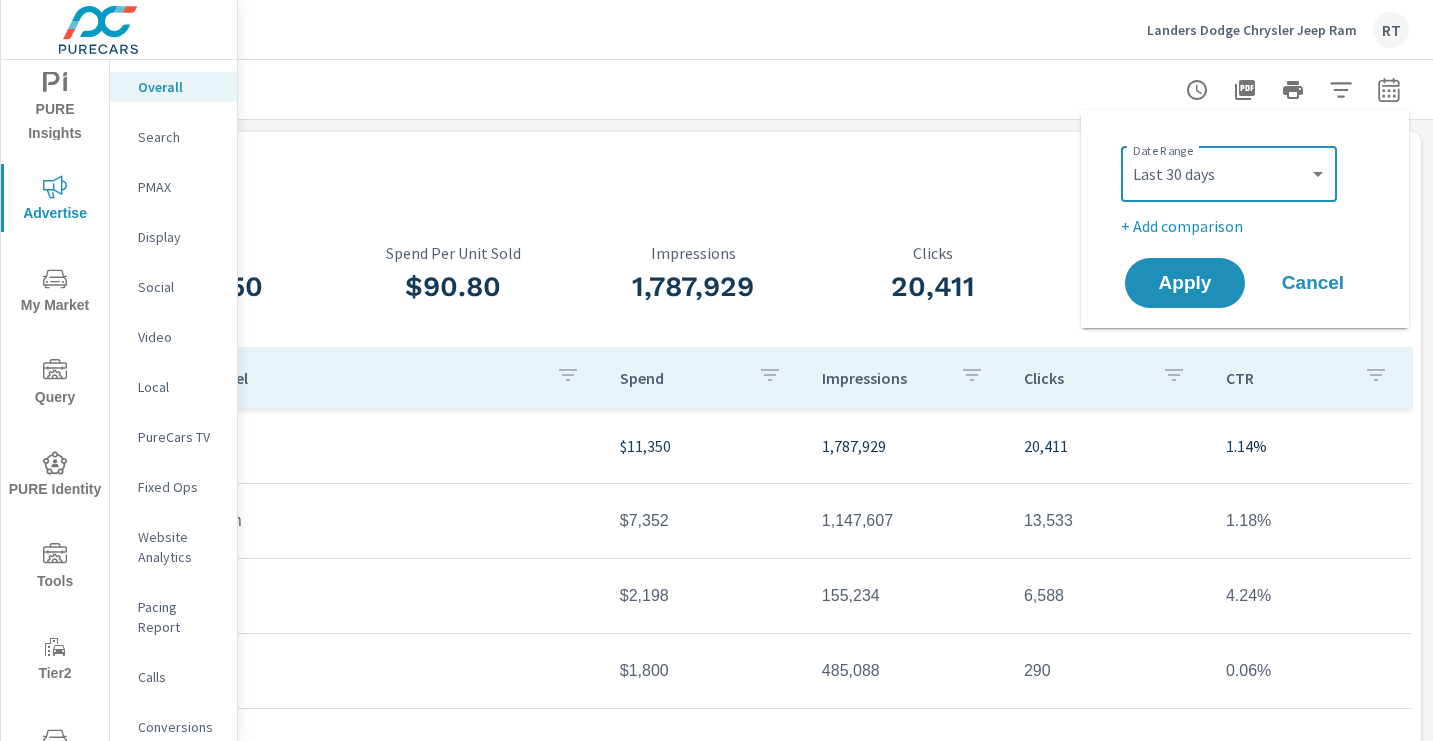 click on "+ Add comparison" at bounding box center [1249, 226] 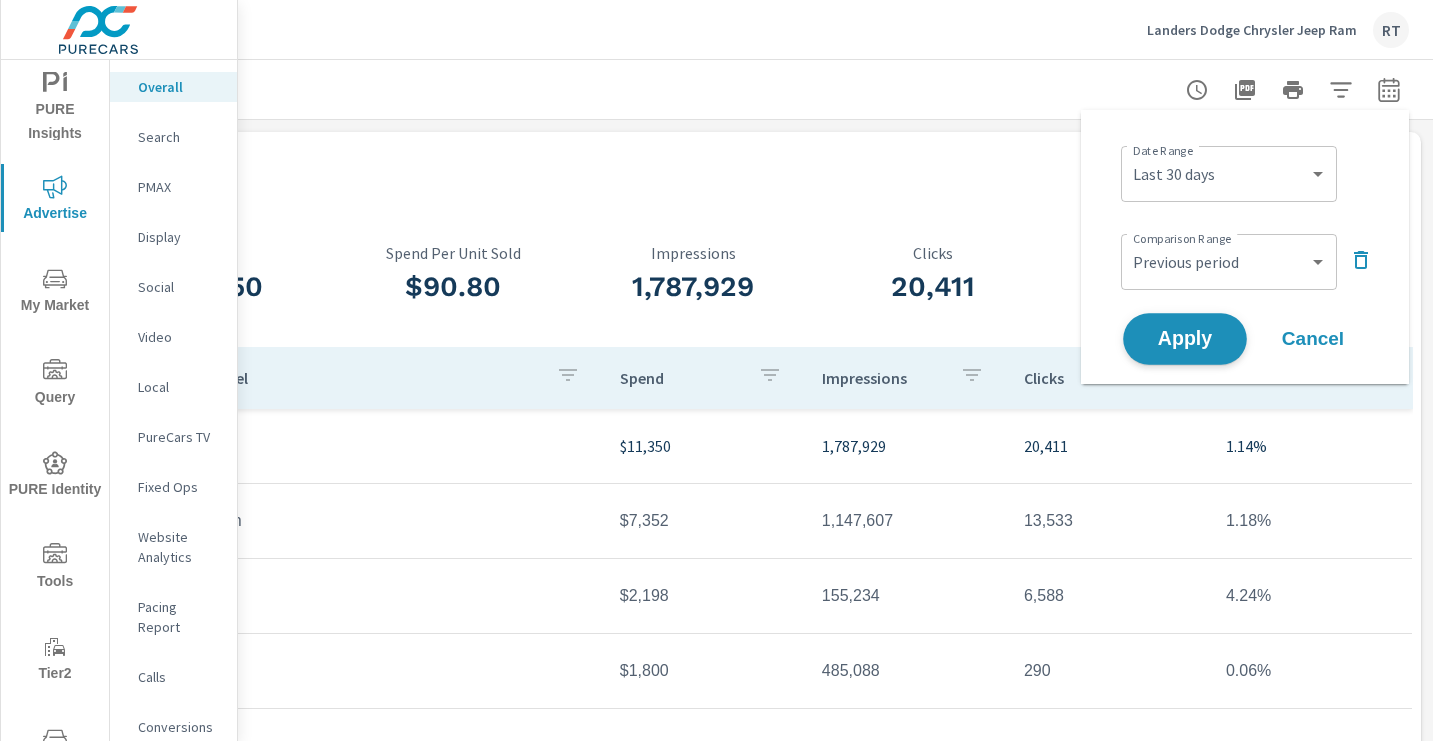 click on "Apply" at bounding box center (1185, 339) 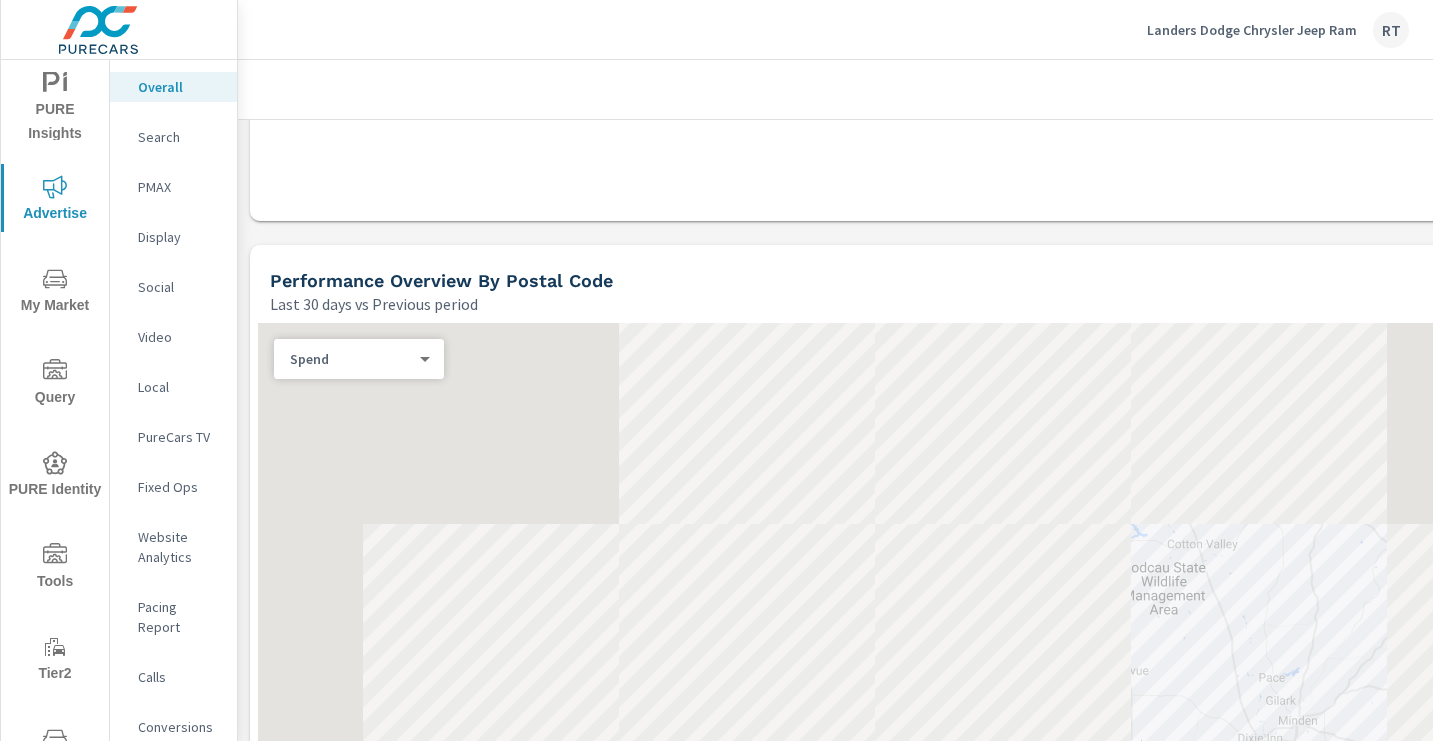scroll, scrollTop: 767, scrollLeft: 0, axis: vertical 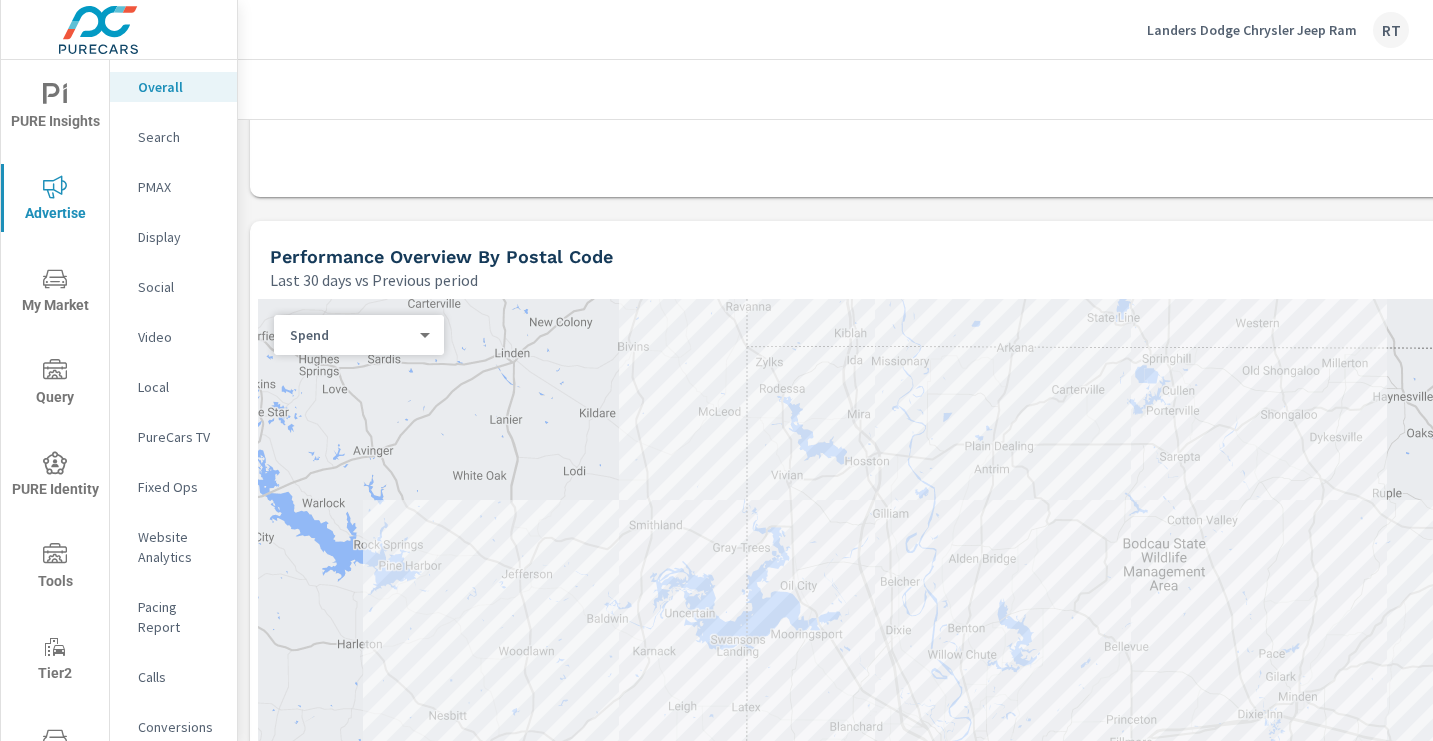 click 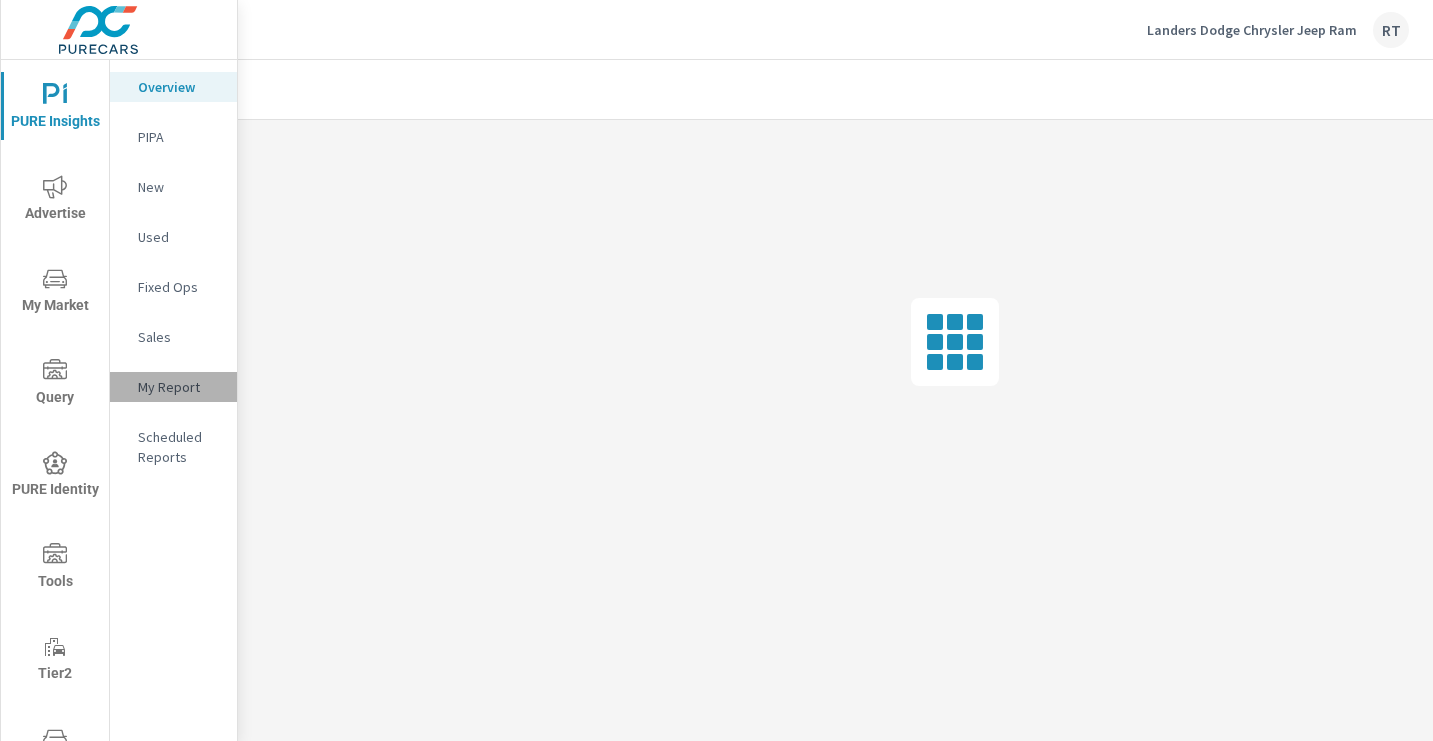 click on "My Report" at bounding box center (179, 387) 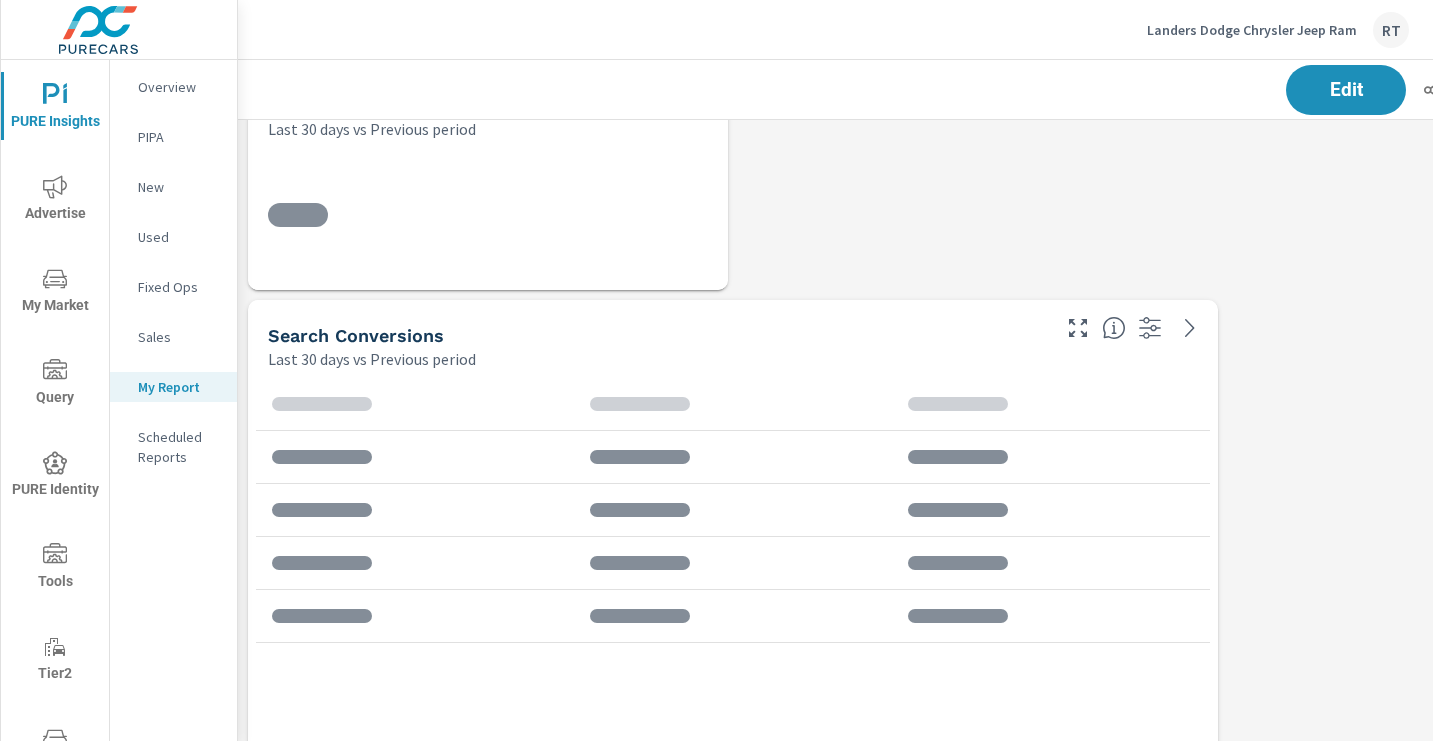 scroll, scrollTop: 10, scrollLeft: 10, axis: both 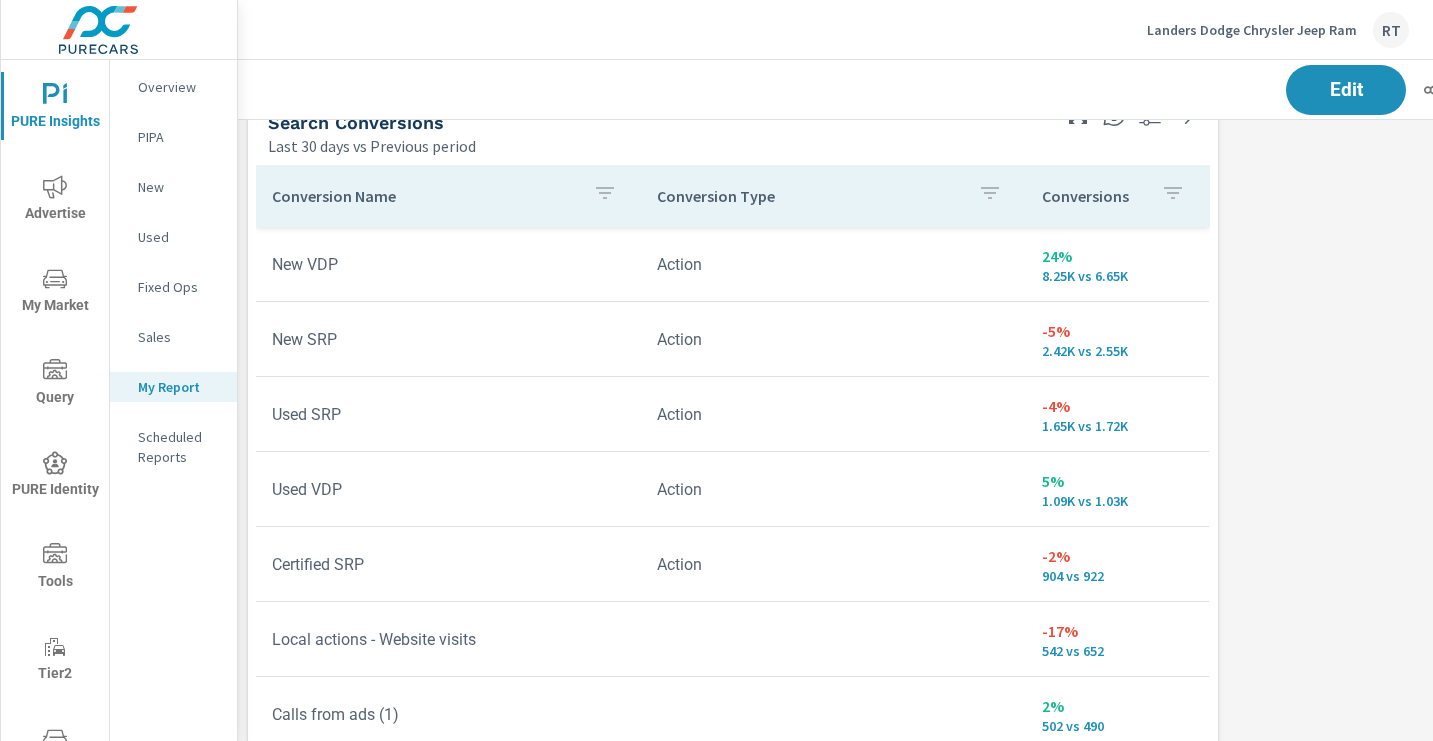 click on "Conversions" at bounding box center (1117, 196) 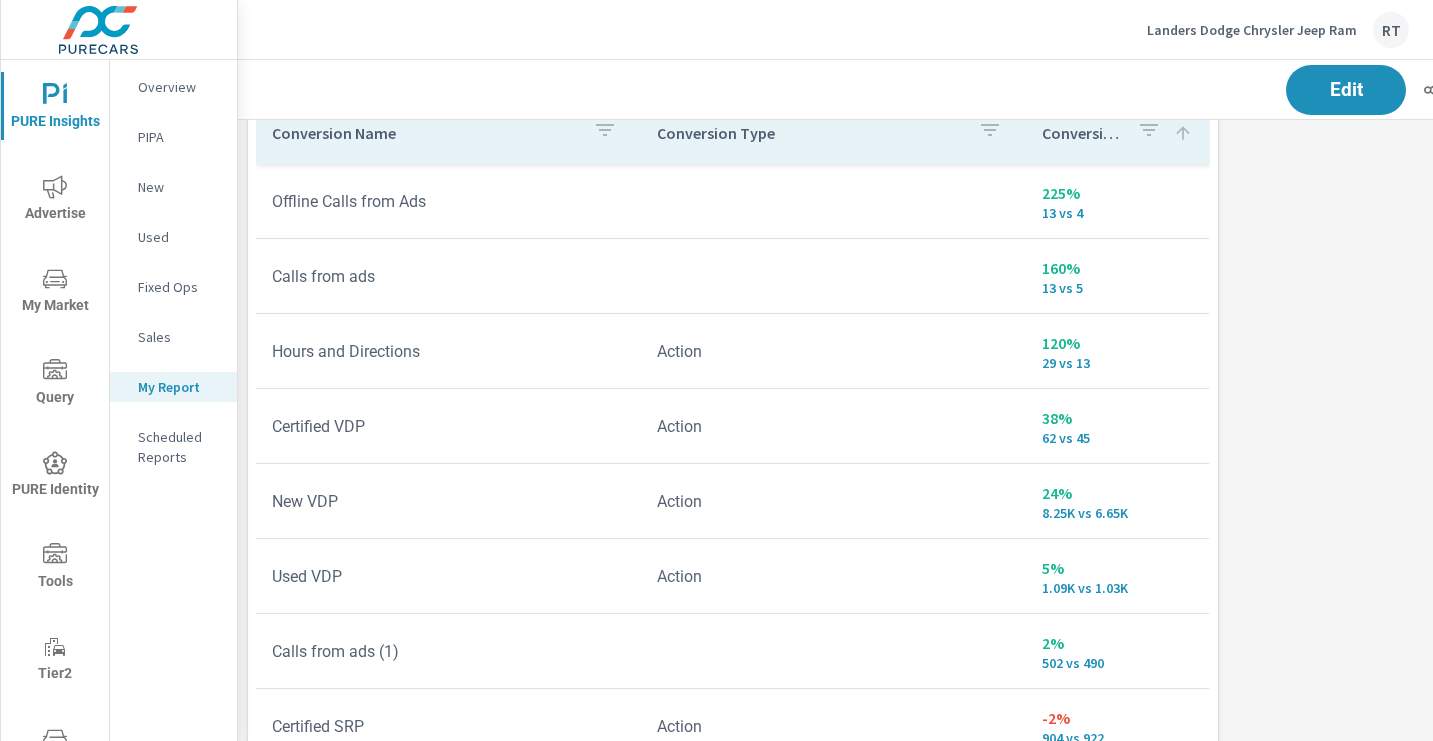 scroll, scrollTop: 334, scrollLeft: 0, axis: vertical 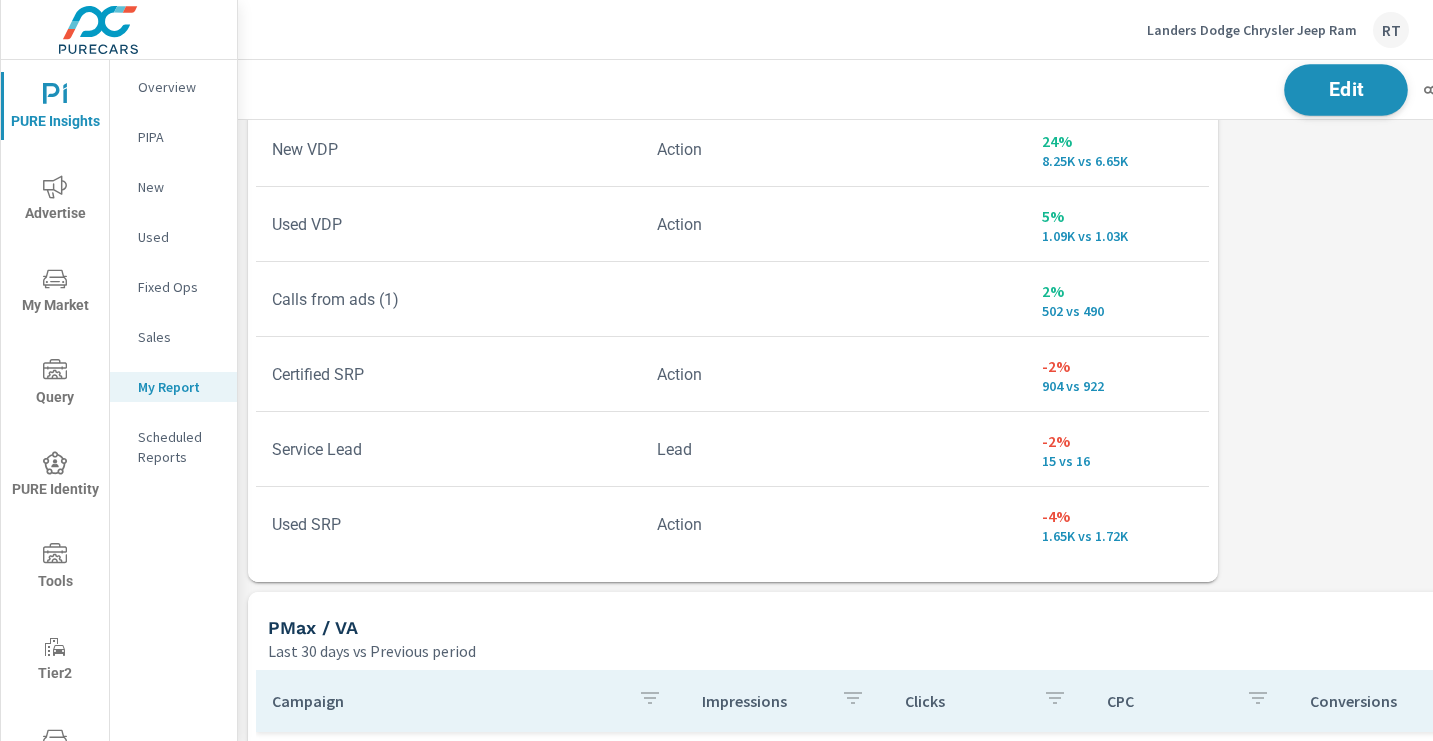 click on "Edit" at bounding box center [1346, 89] 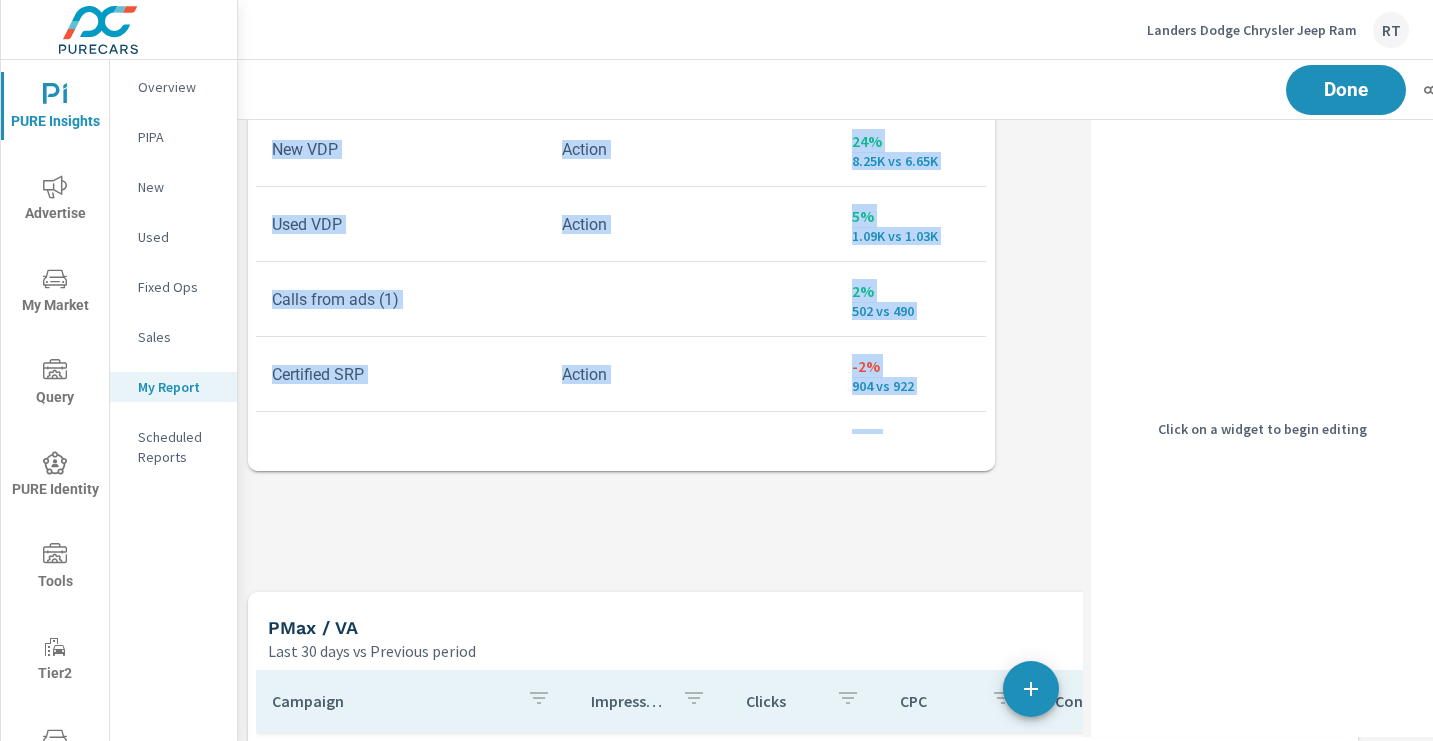 scroll, scrollTop: 3277, scrollLeft: 1131, axis: both 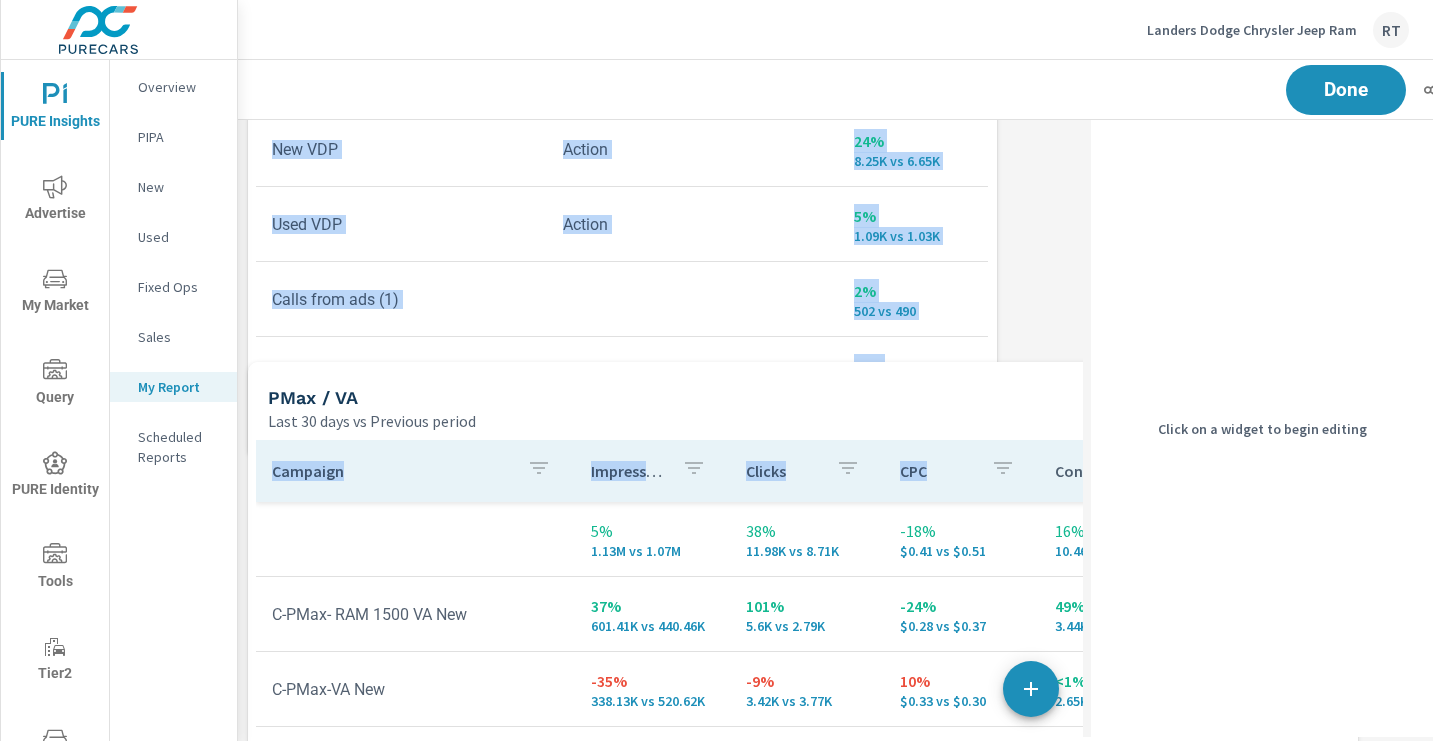 drag, startPoint x: 986, startPoint y: 578, endPoint x: 998, endPoint y: 453, distance: 125.57468 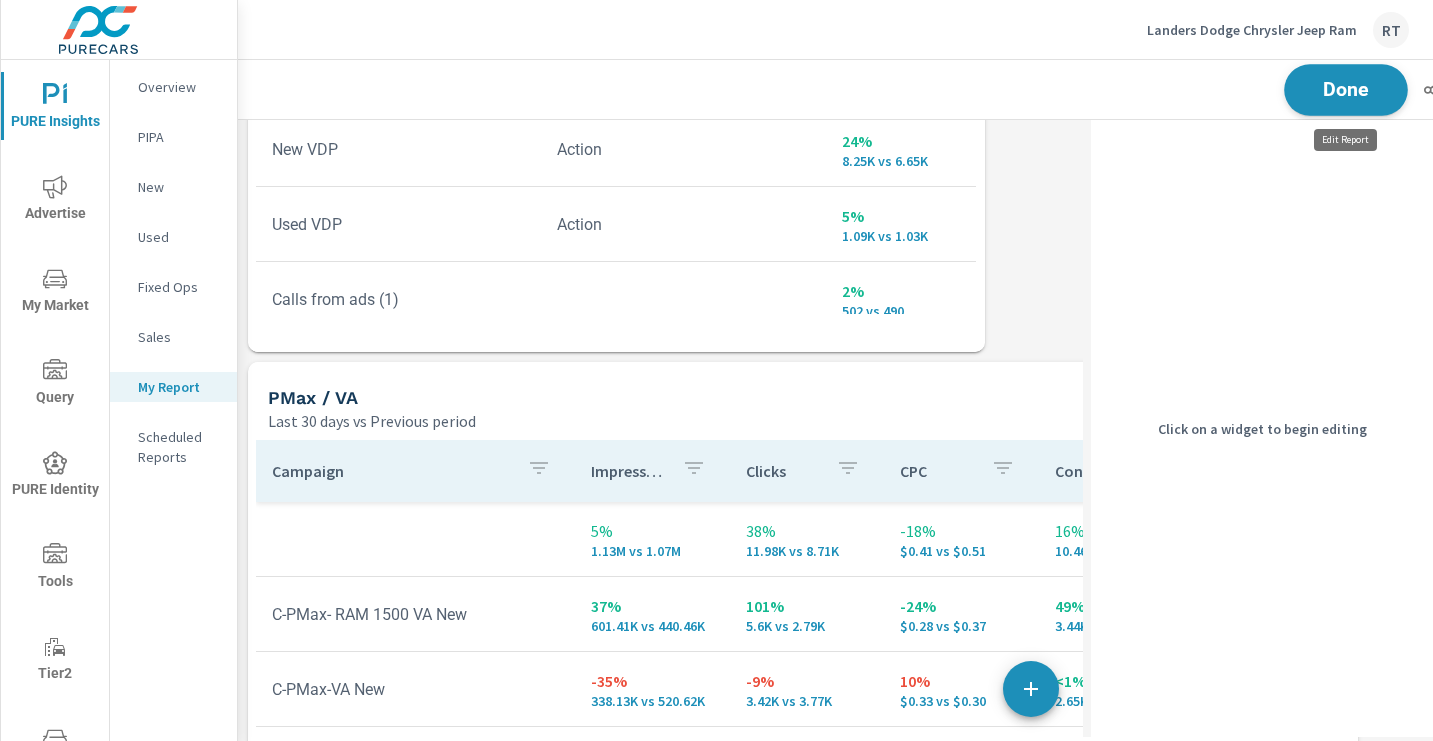 click on "Done" at bounding box center (1346, 89) 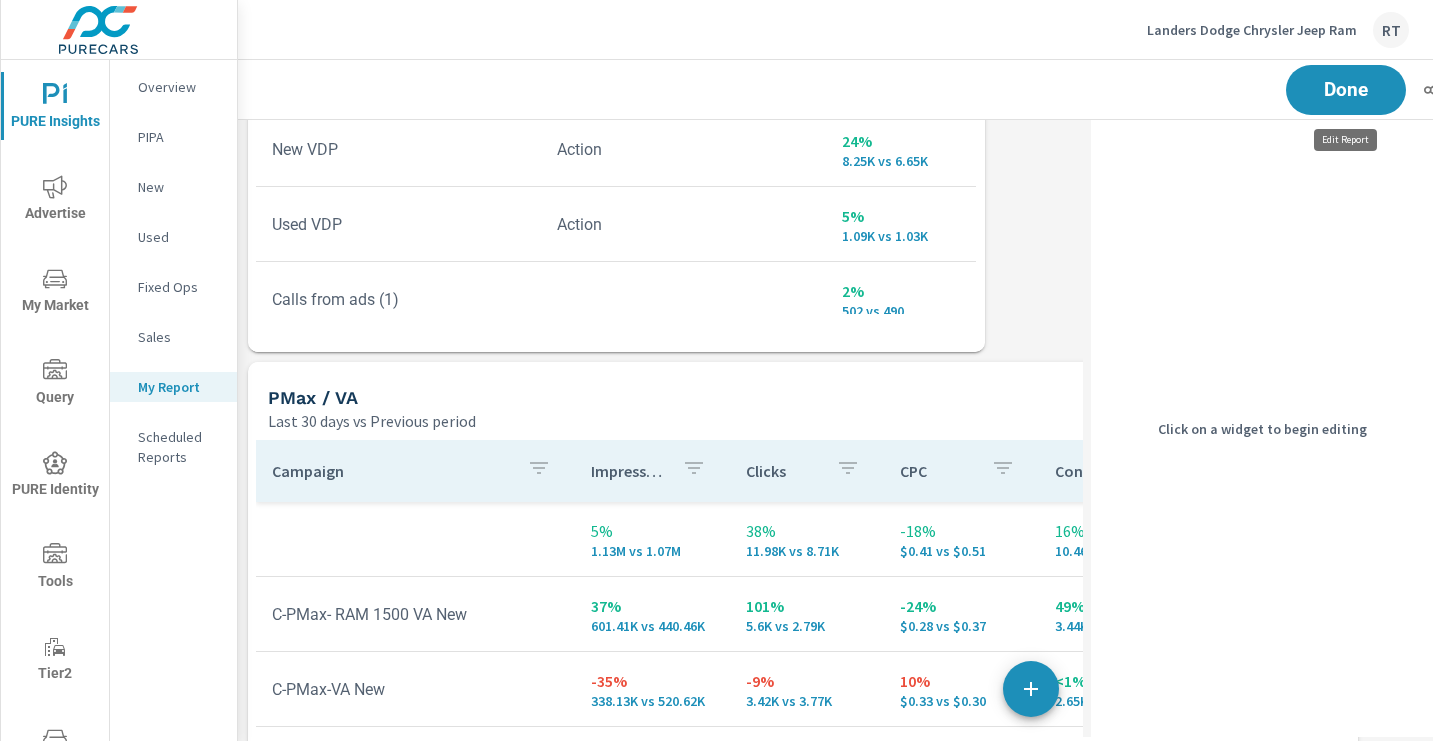 scroll, scrollTop: 10, scrollLeft: 10, axis: both 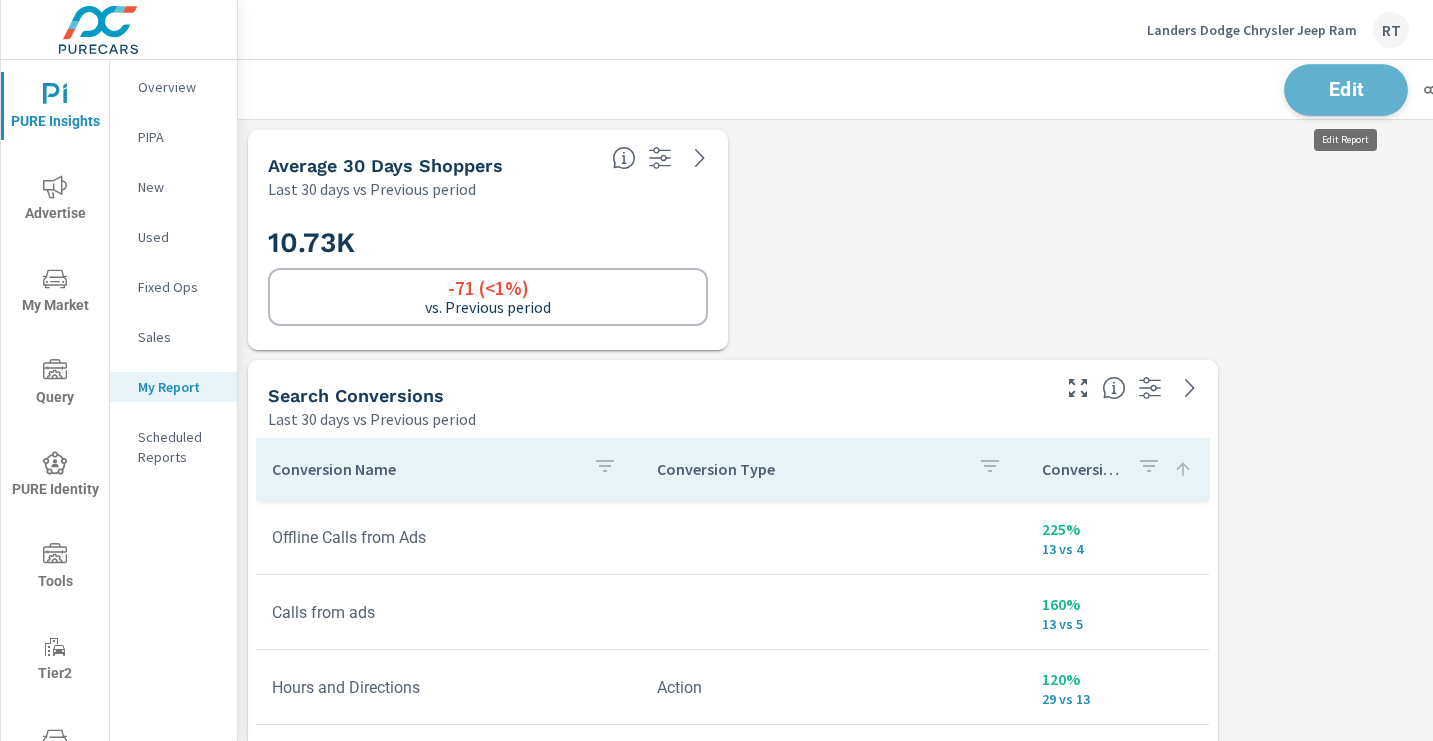 click on "Edit" at bounding box center (1346, 90) 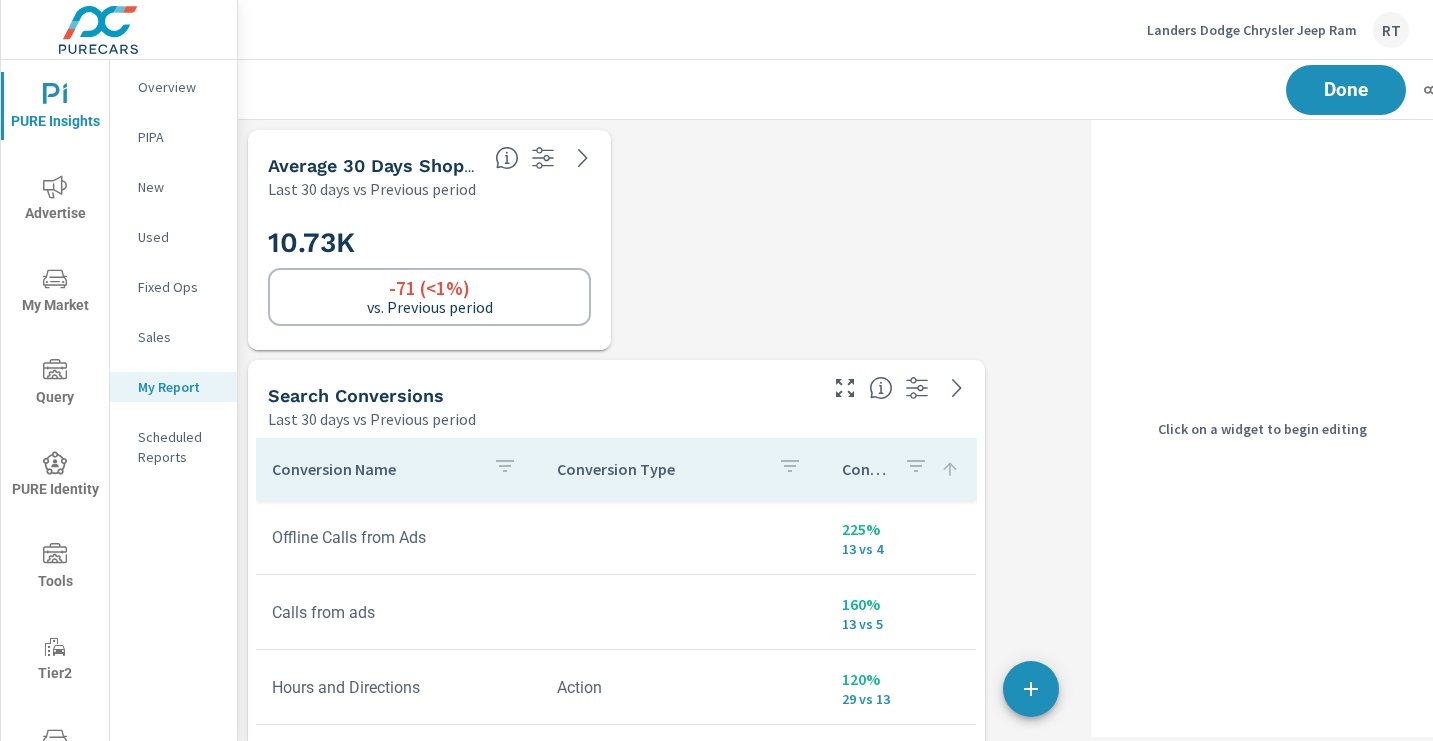 click on "10.73K -71   (<1%) vs. Previous period" at bounding box center (429, 275) 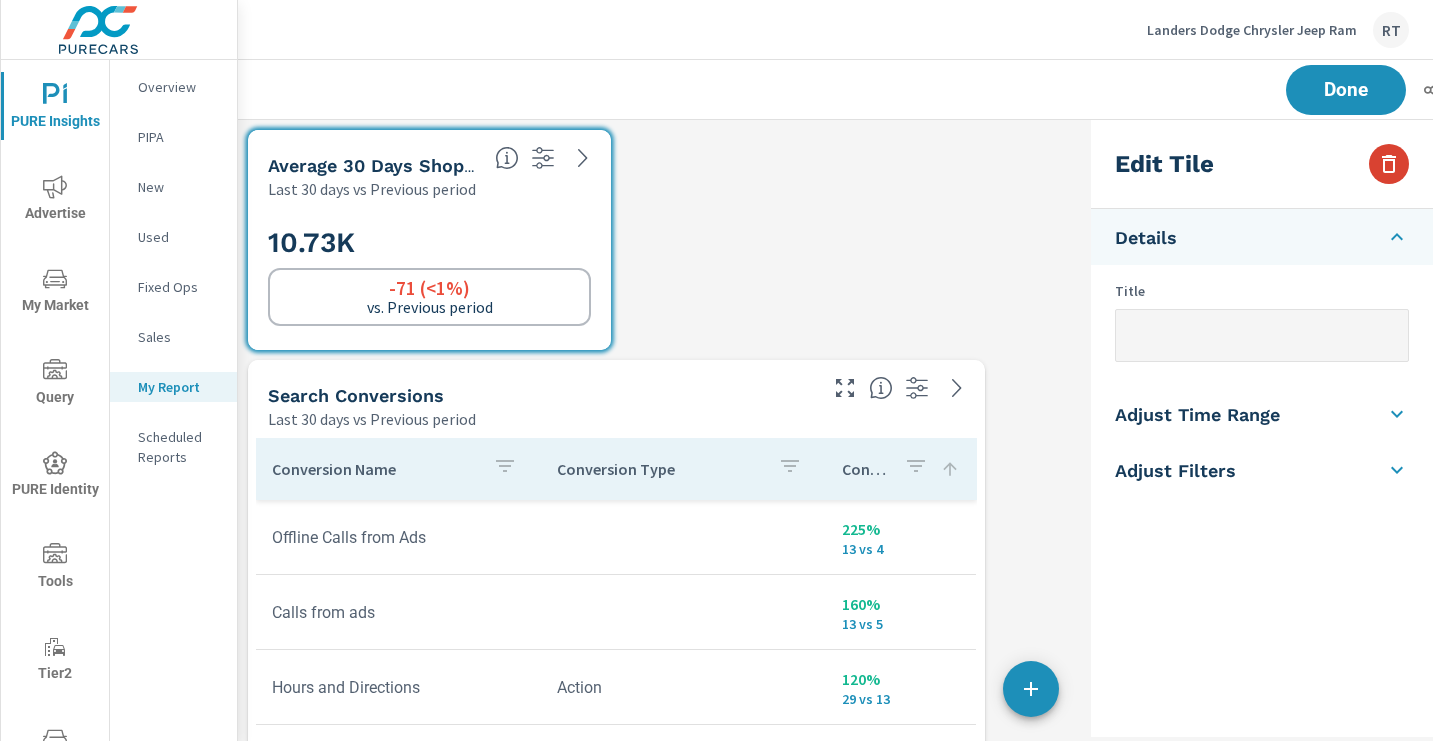 click 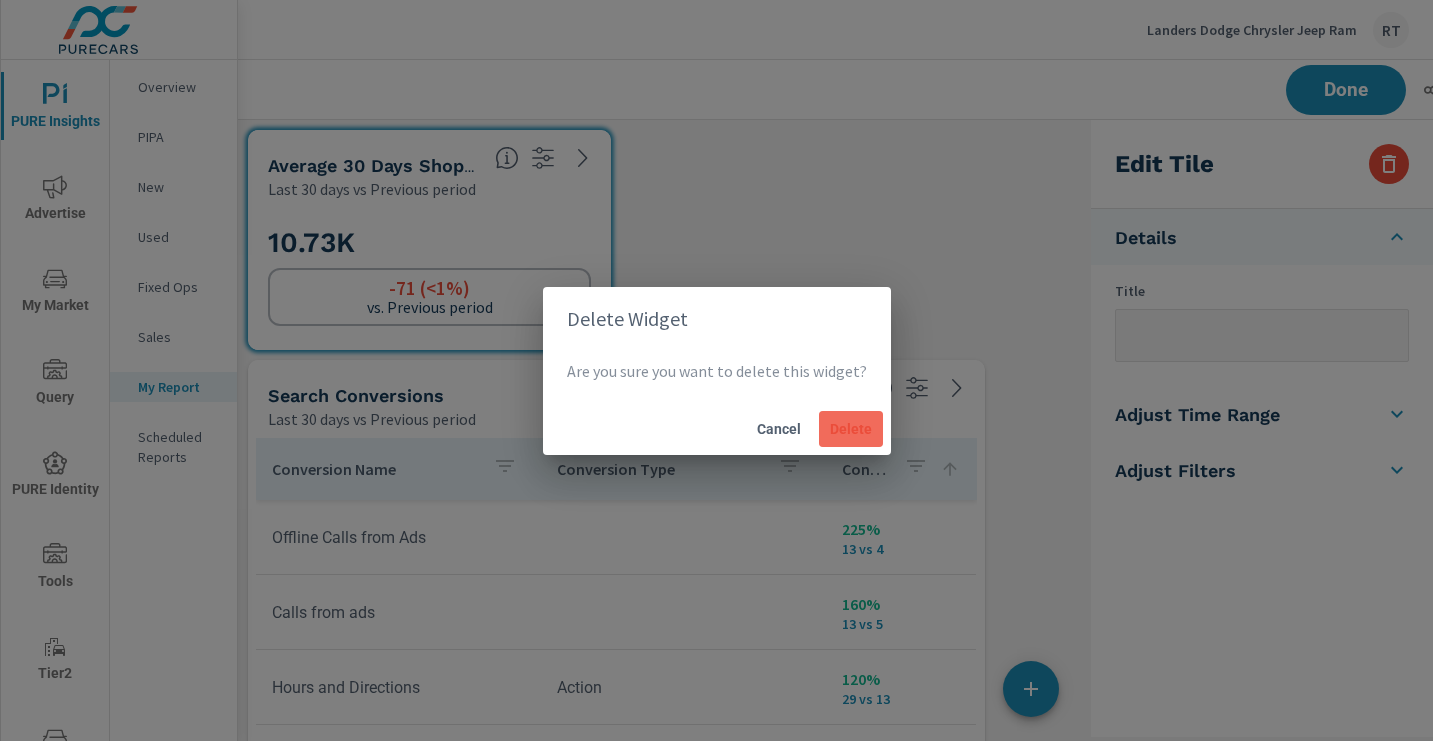 click on "Delete" at bounding box center [851, 429] 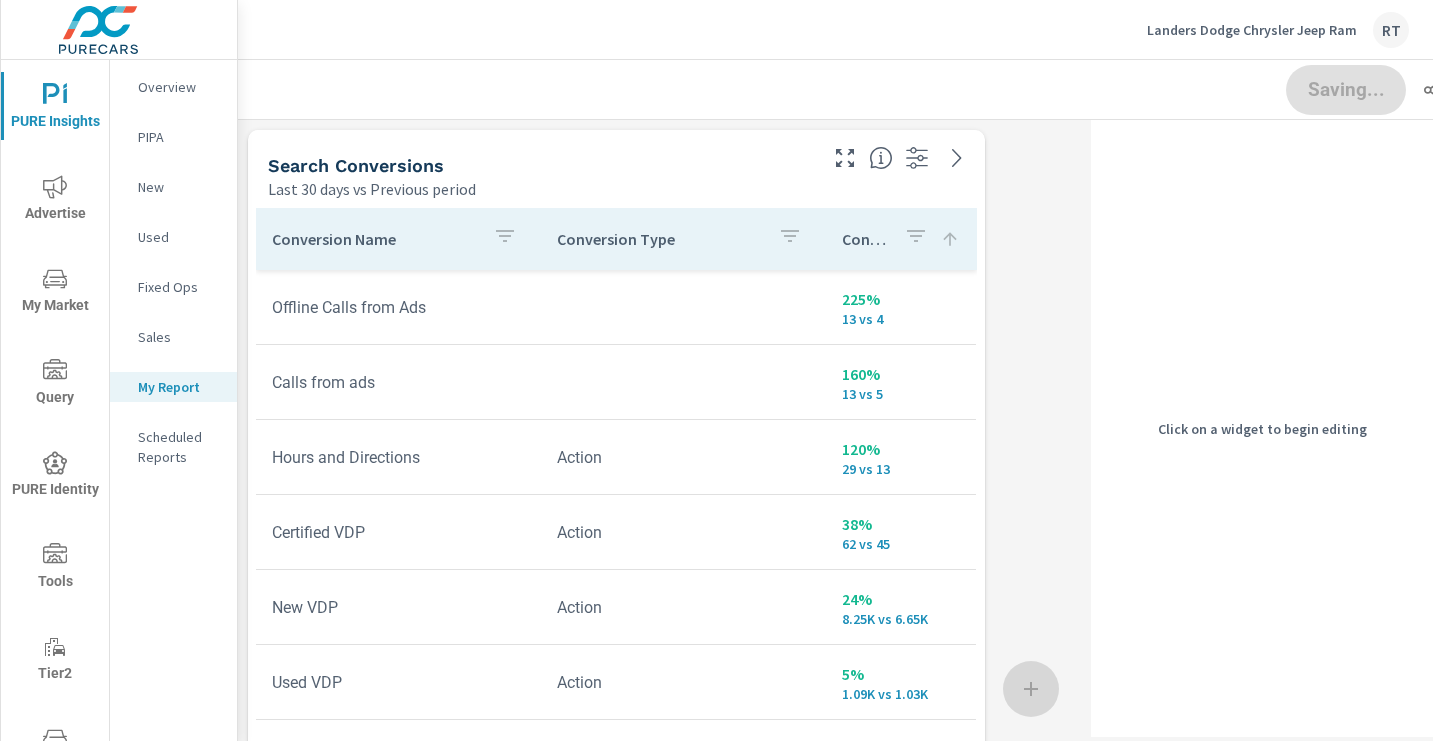 scroll, scrollTop: 3004, scrollLeft: 1131, axis: both 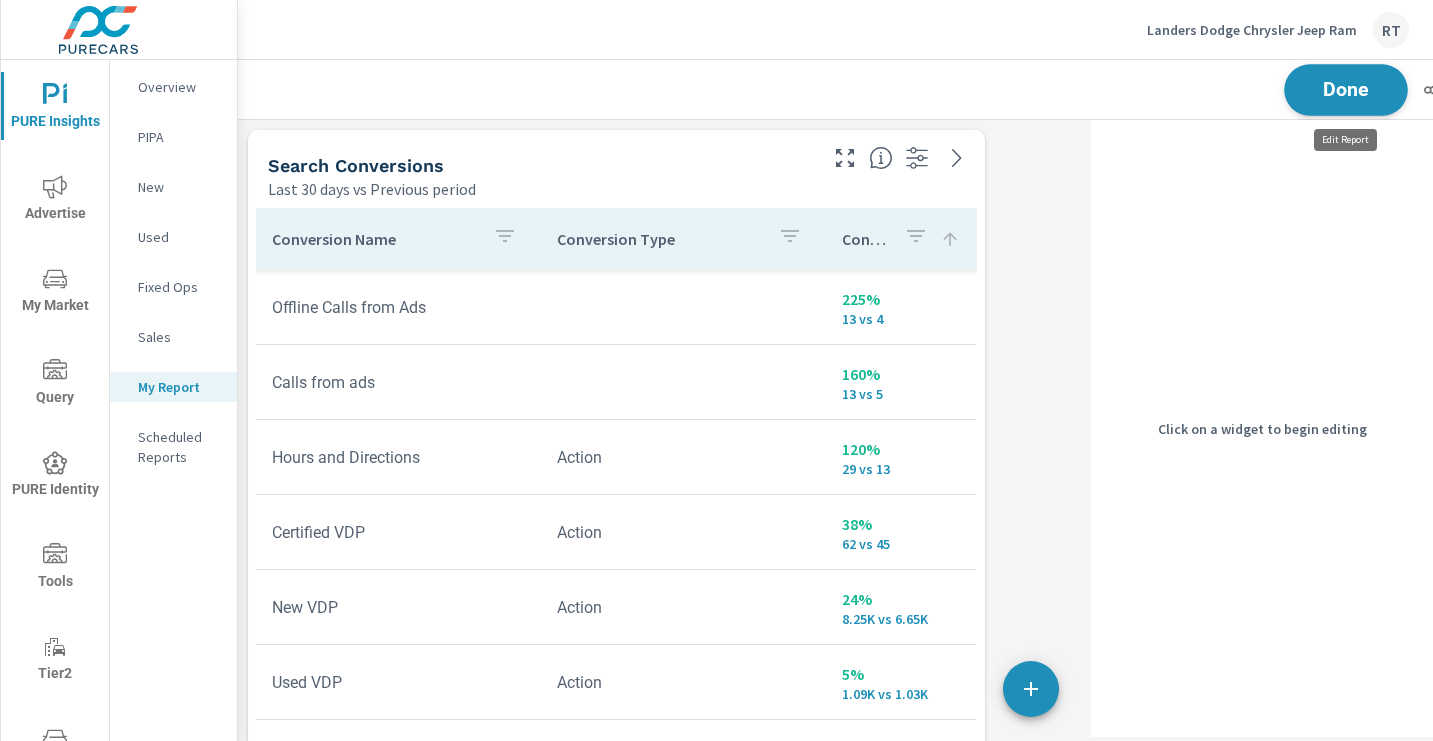 click on "Done" at bounding box center [1346, 89] 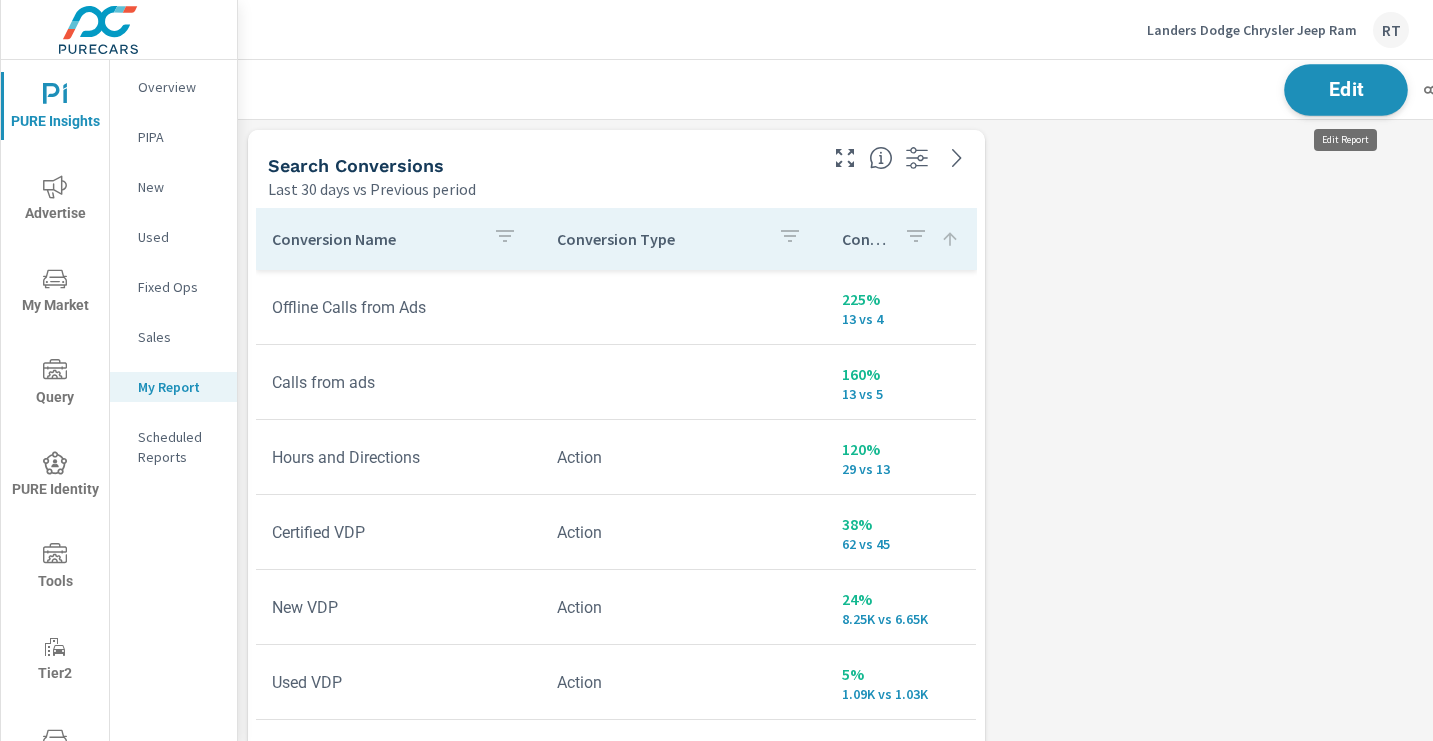 scroll, scrollTop: 10, scrollLeft: 10, axis: both 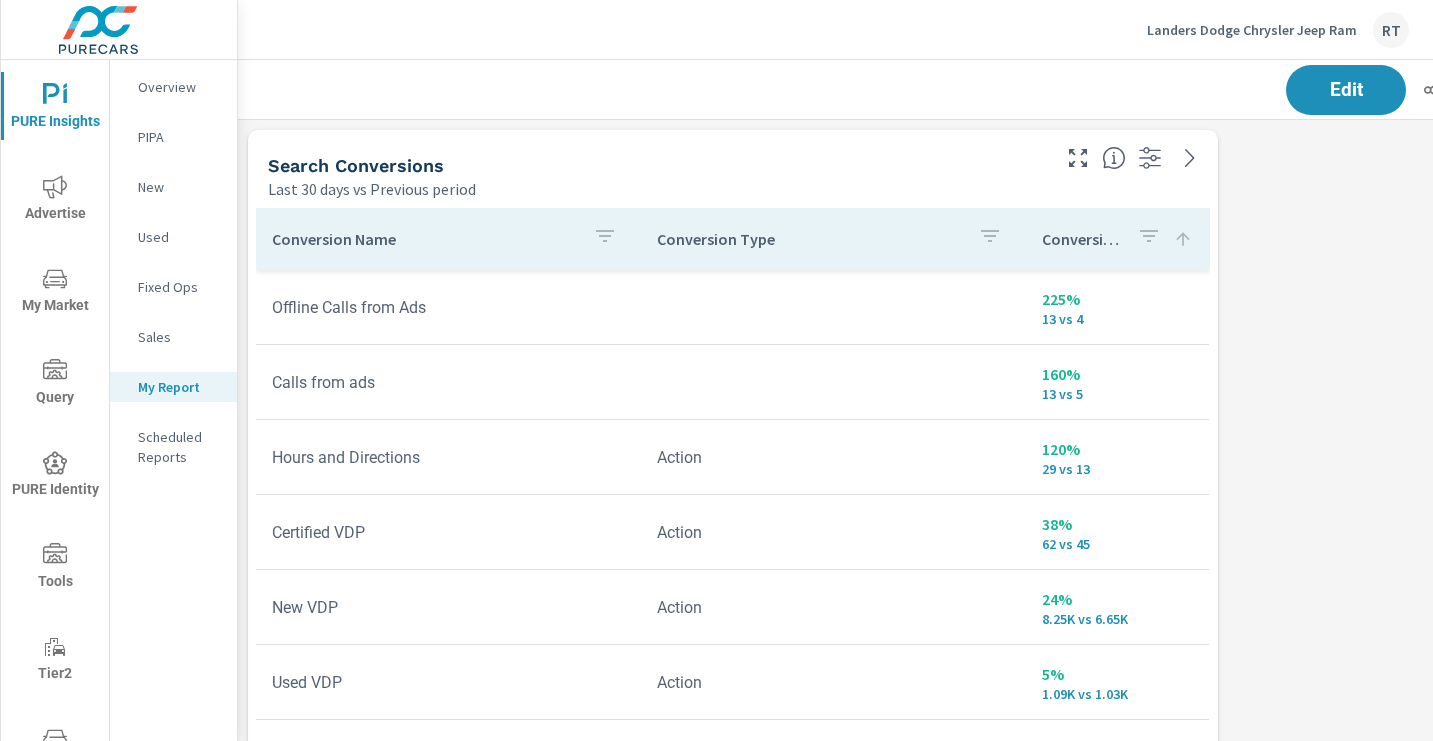 click 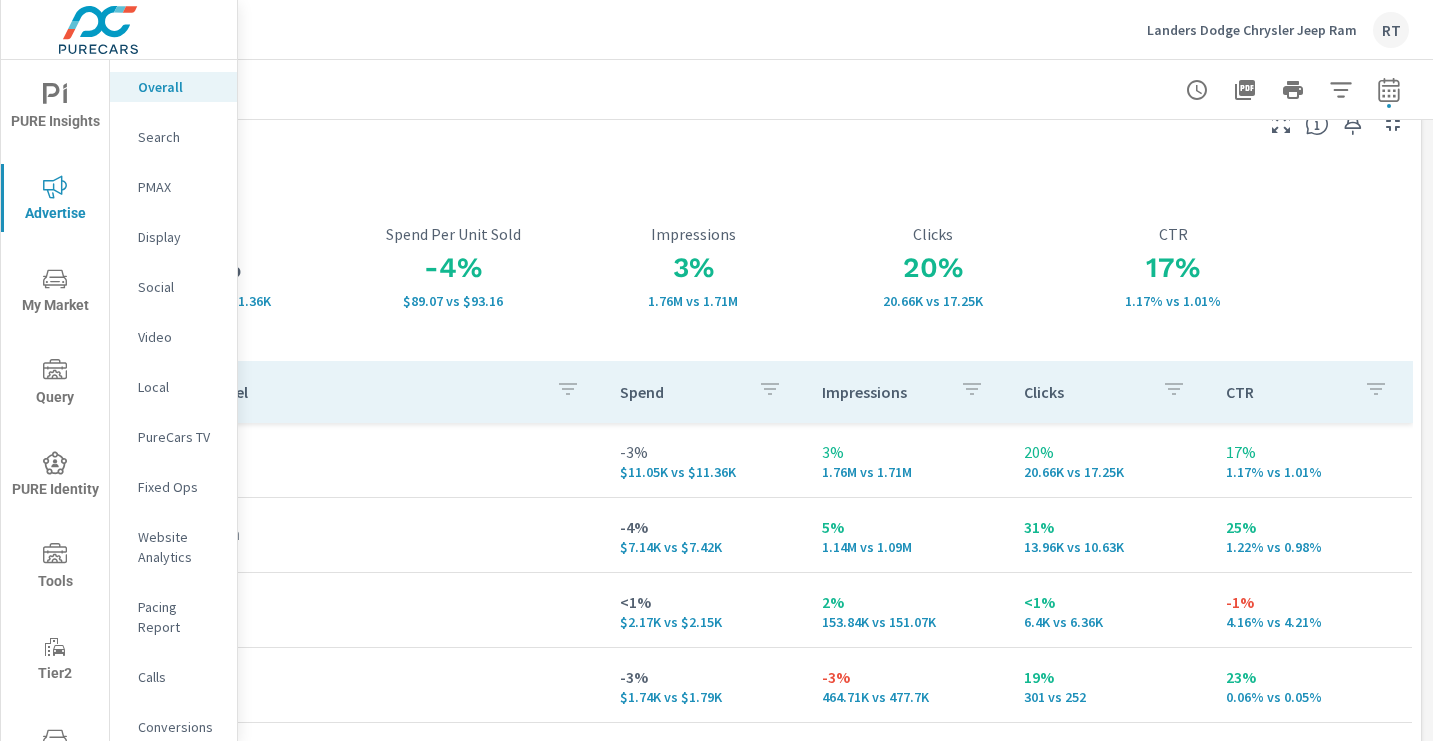 scroll, scrollTop: 0, scrollLeft: 285, axis: horizontal 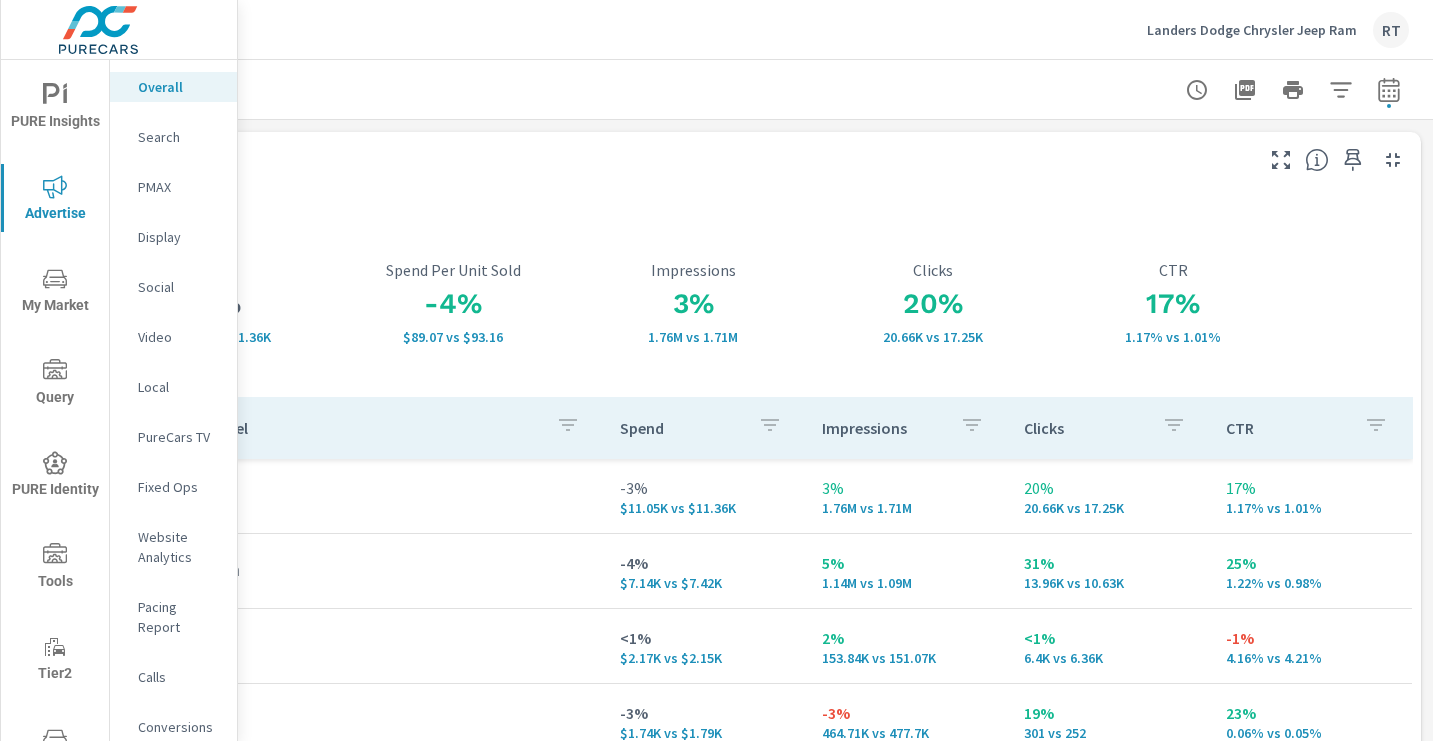 click 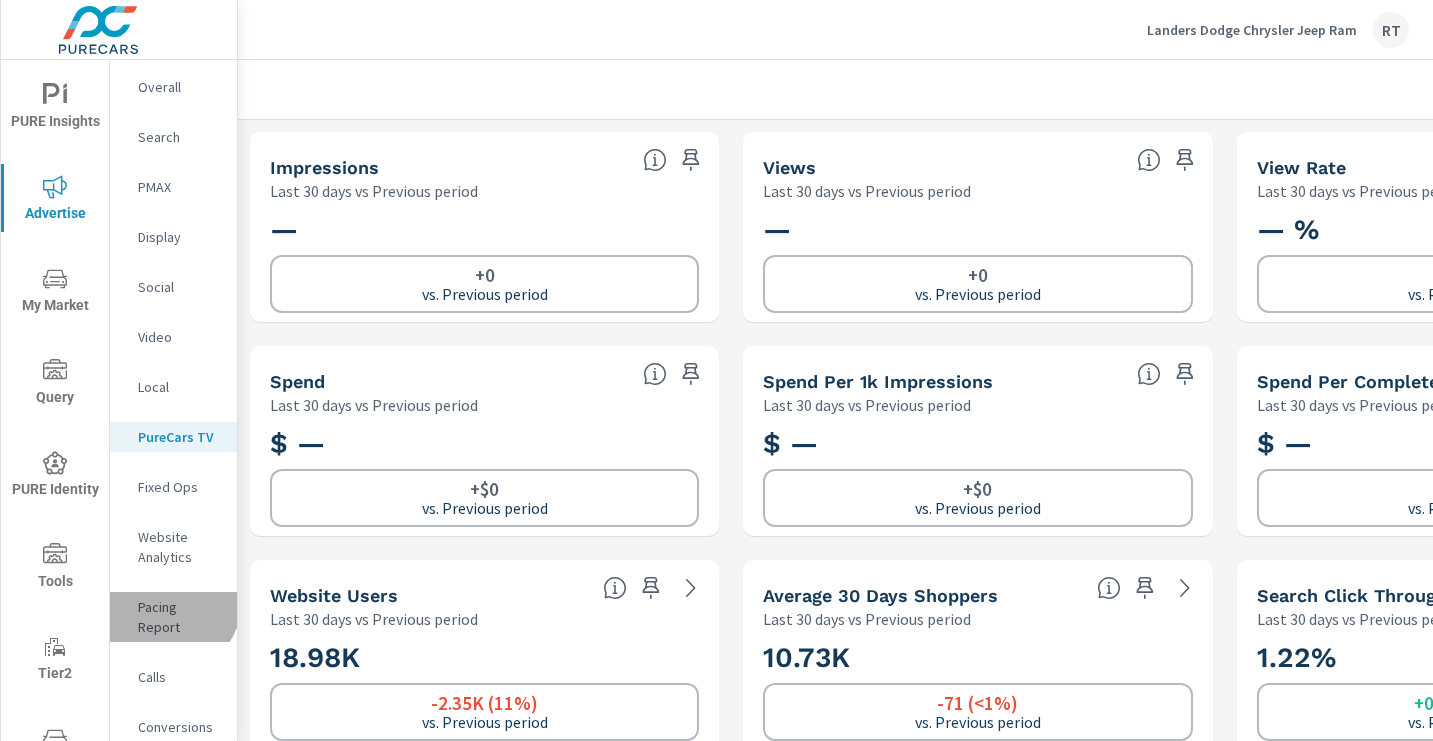 click on "Pacing Report" at bounding box center (179, 617) 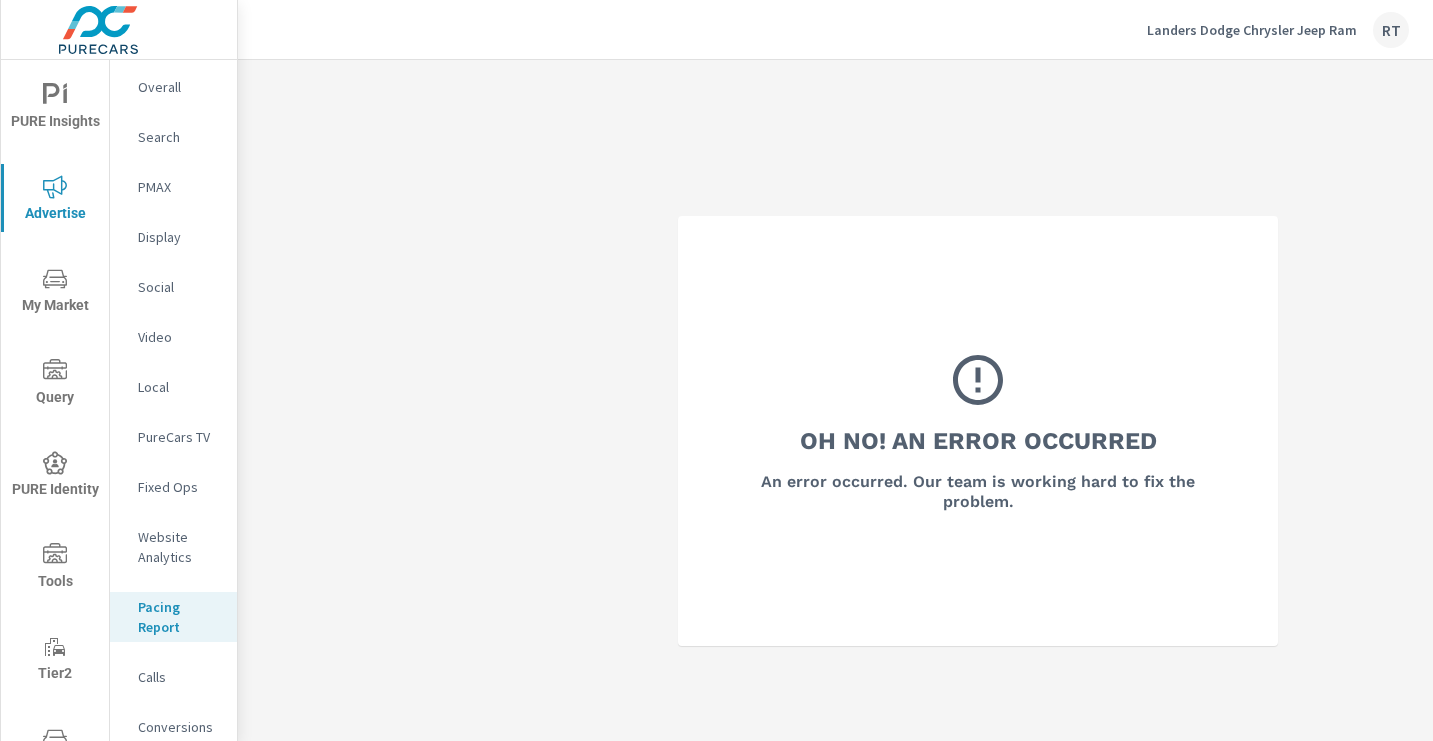 click on "PURE Insights" at bounding box center [55, 108] 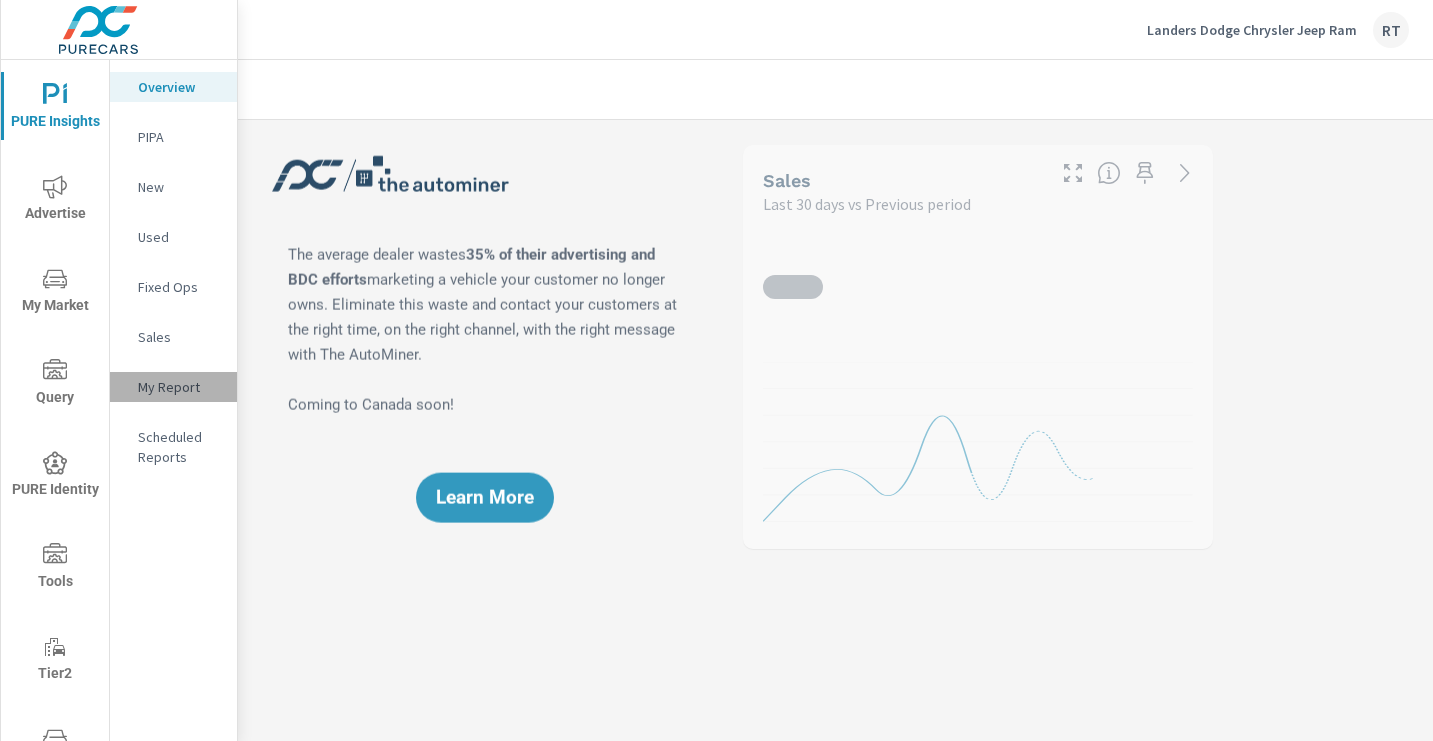 click on "My Report" at bounding box center [179, 387] 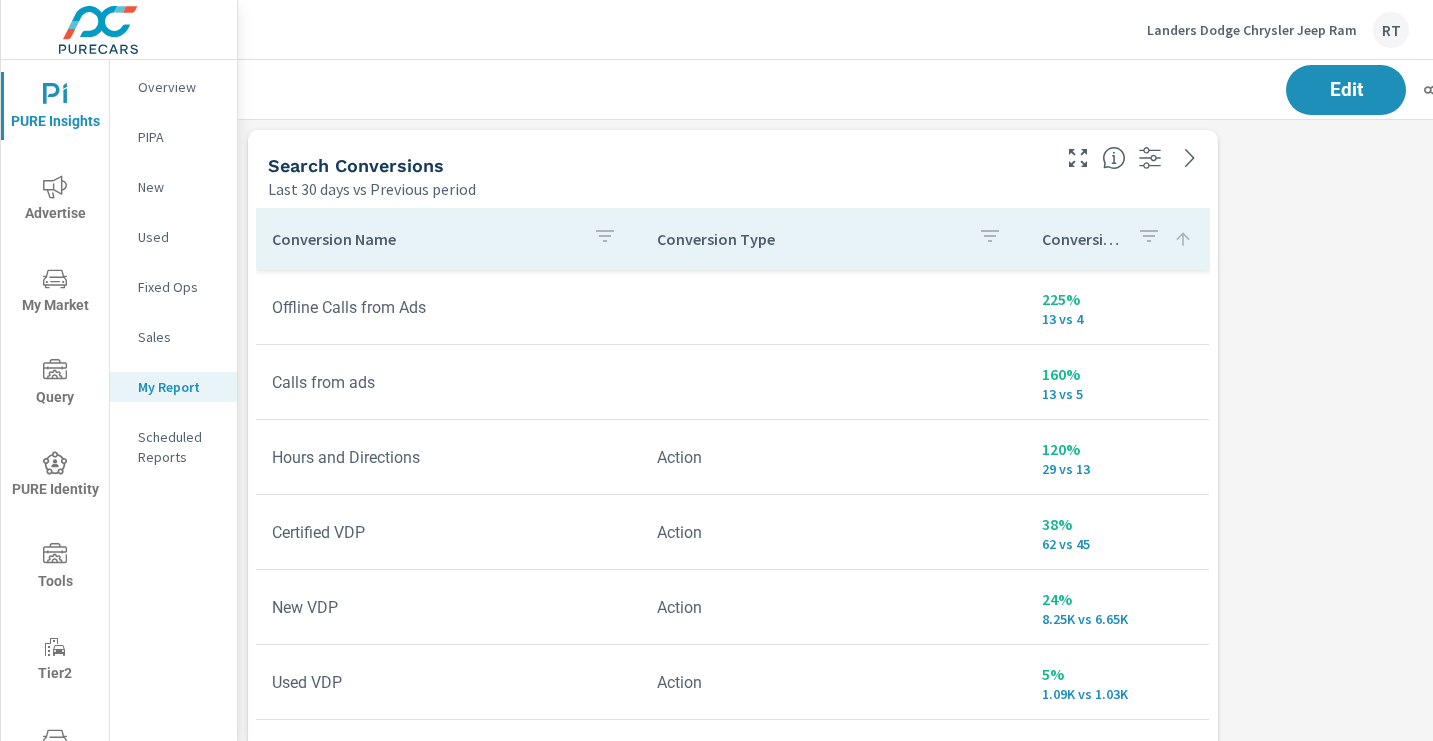 scroll, scrollTop: 10, scrollLeft: 10, axis: both 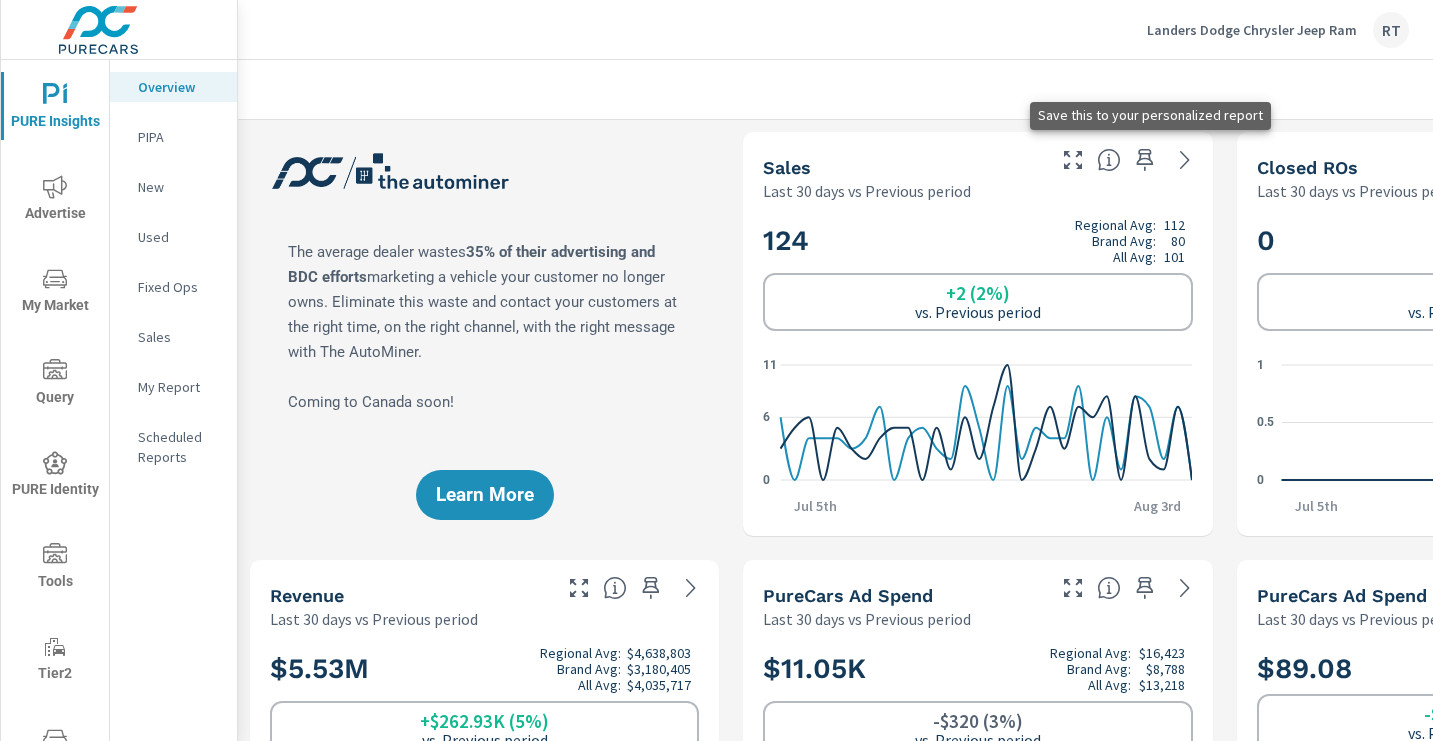 click 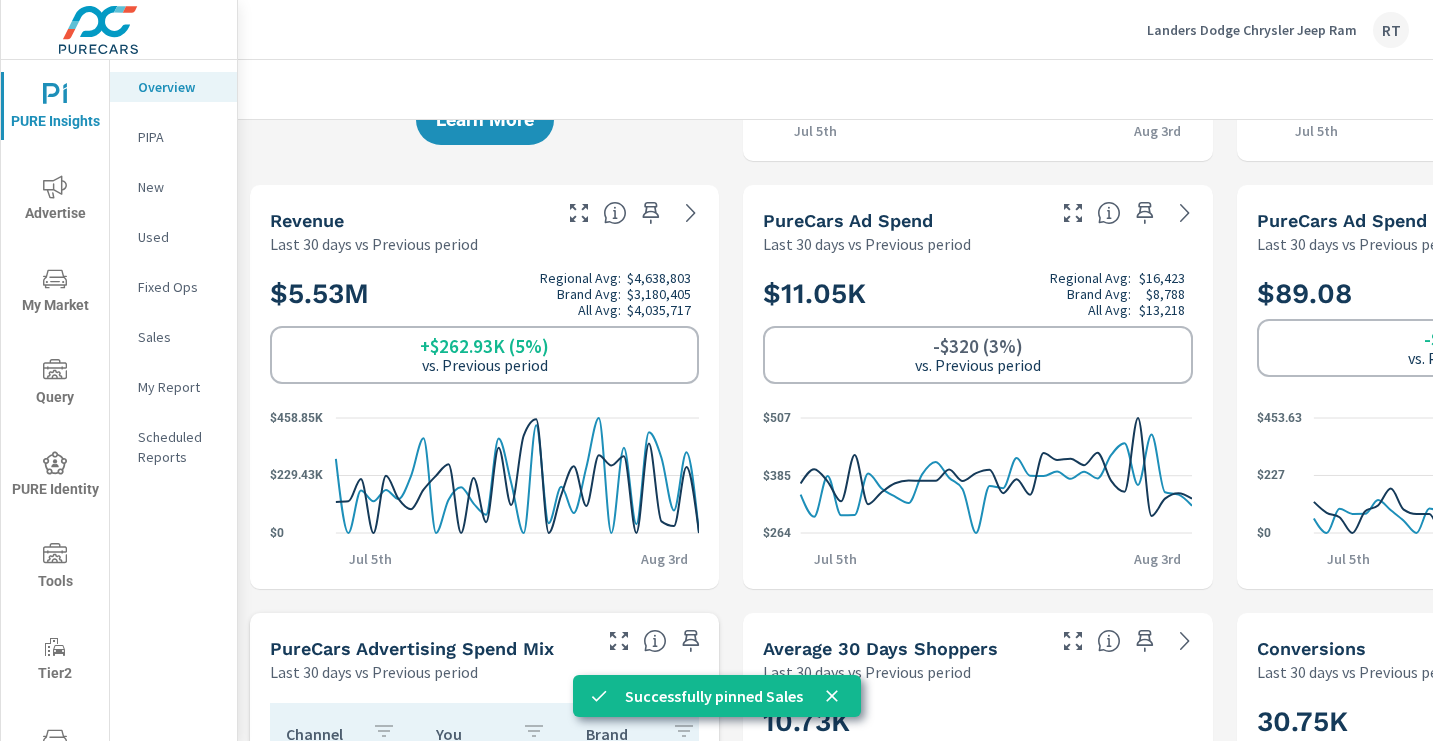 scroll, scrollTop: 373, scrollLeft: 0, axis: vertical 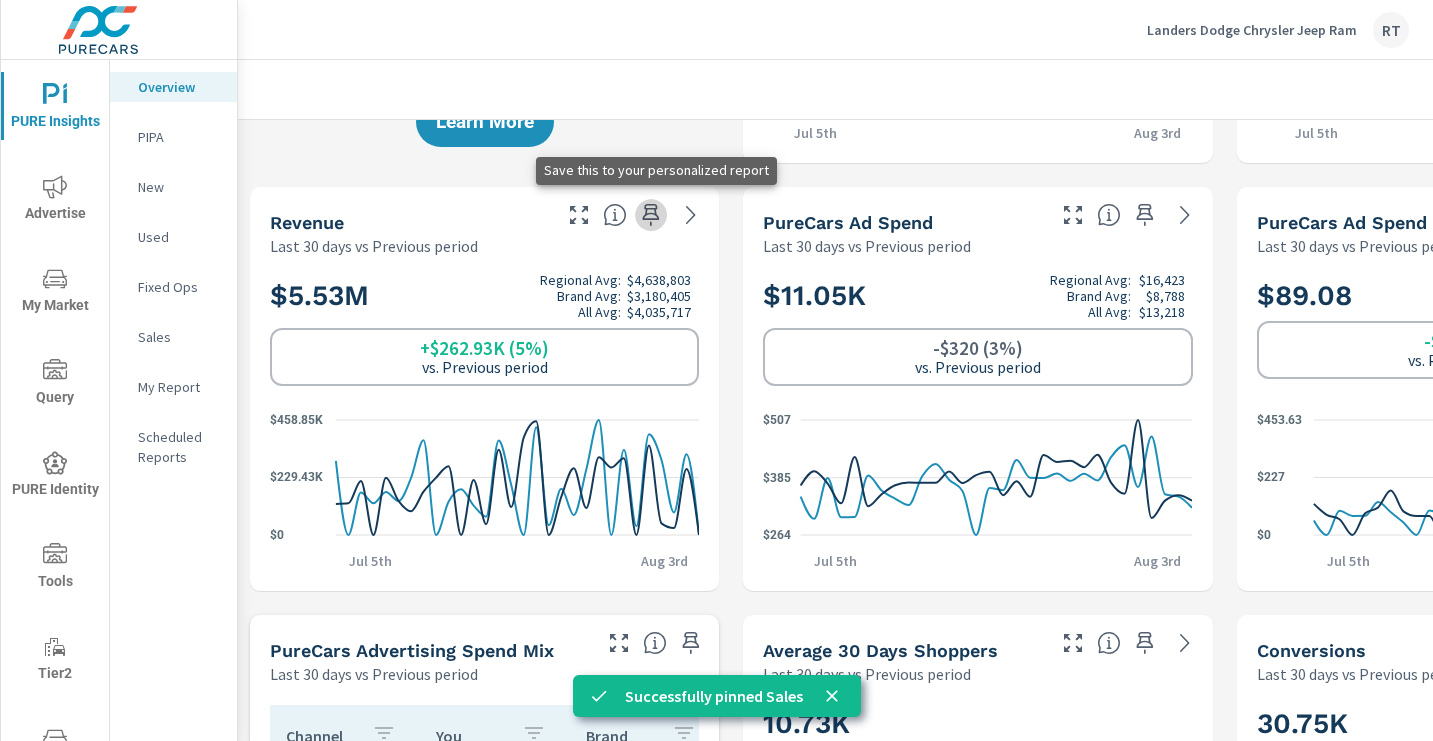 click 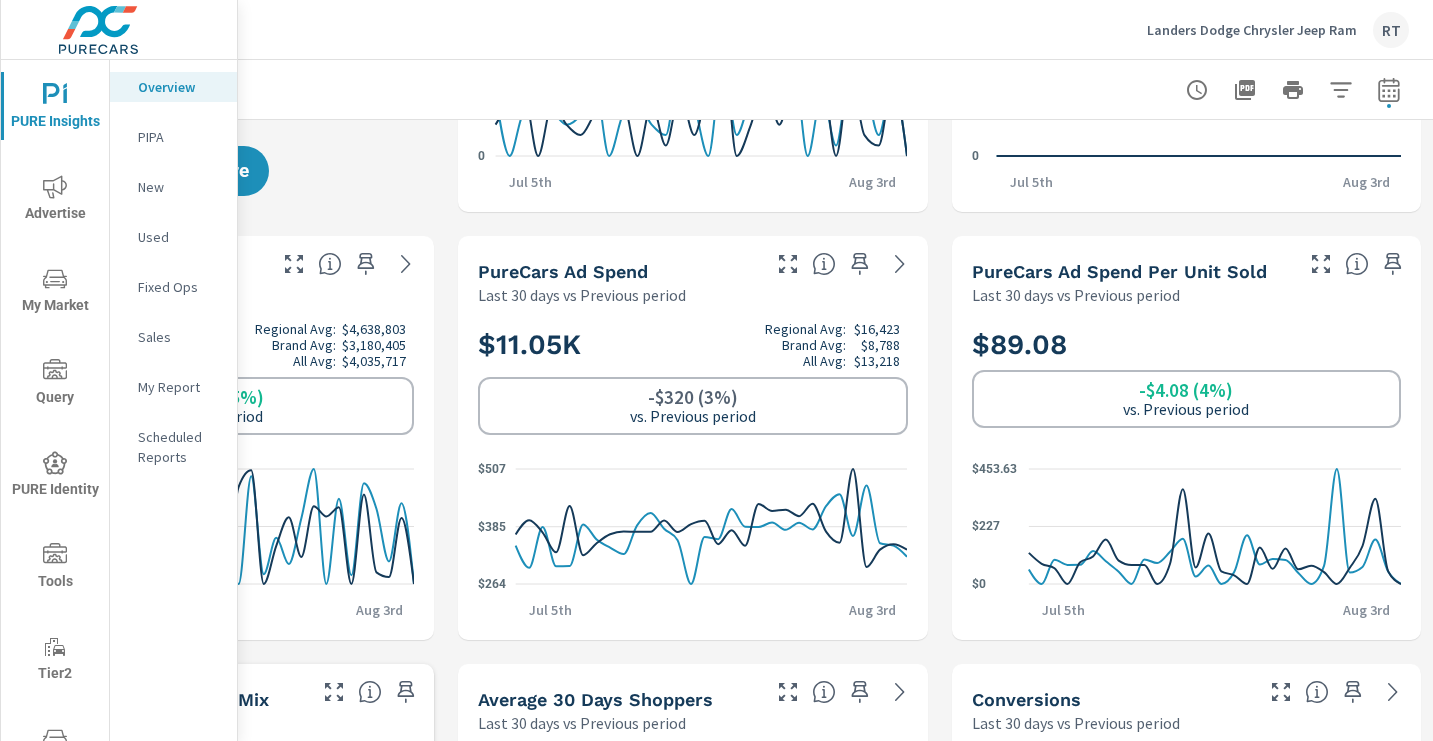 scroll, scrollTop: 0, scrollLeft: 285, axis: horizontal 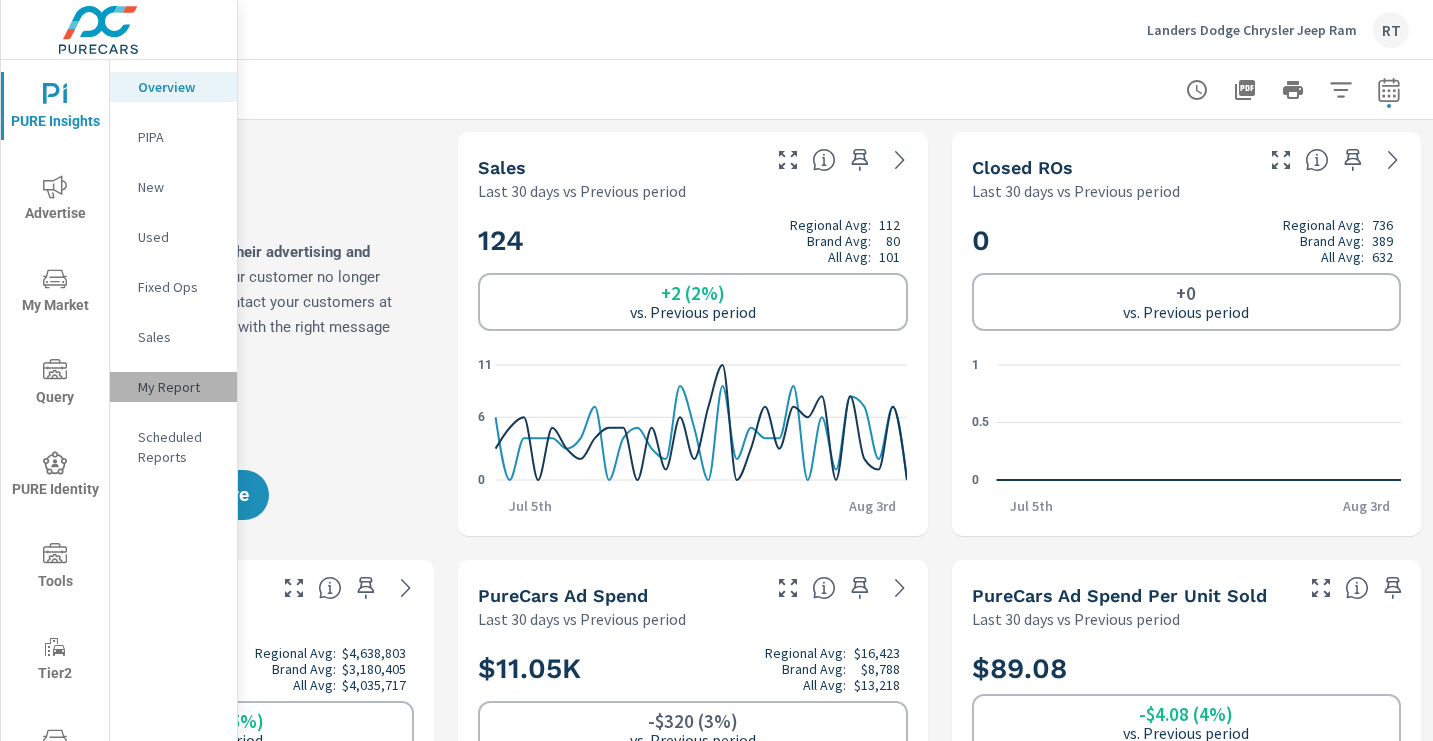 click on "My Report" at bounding box center [179, 387] 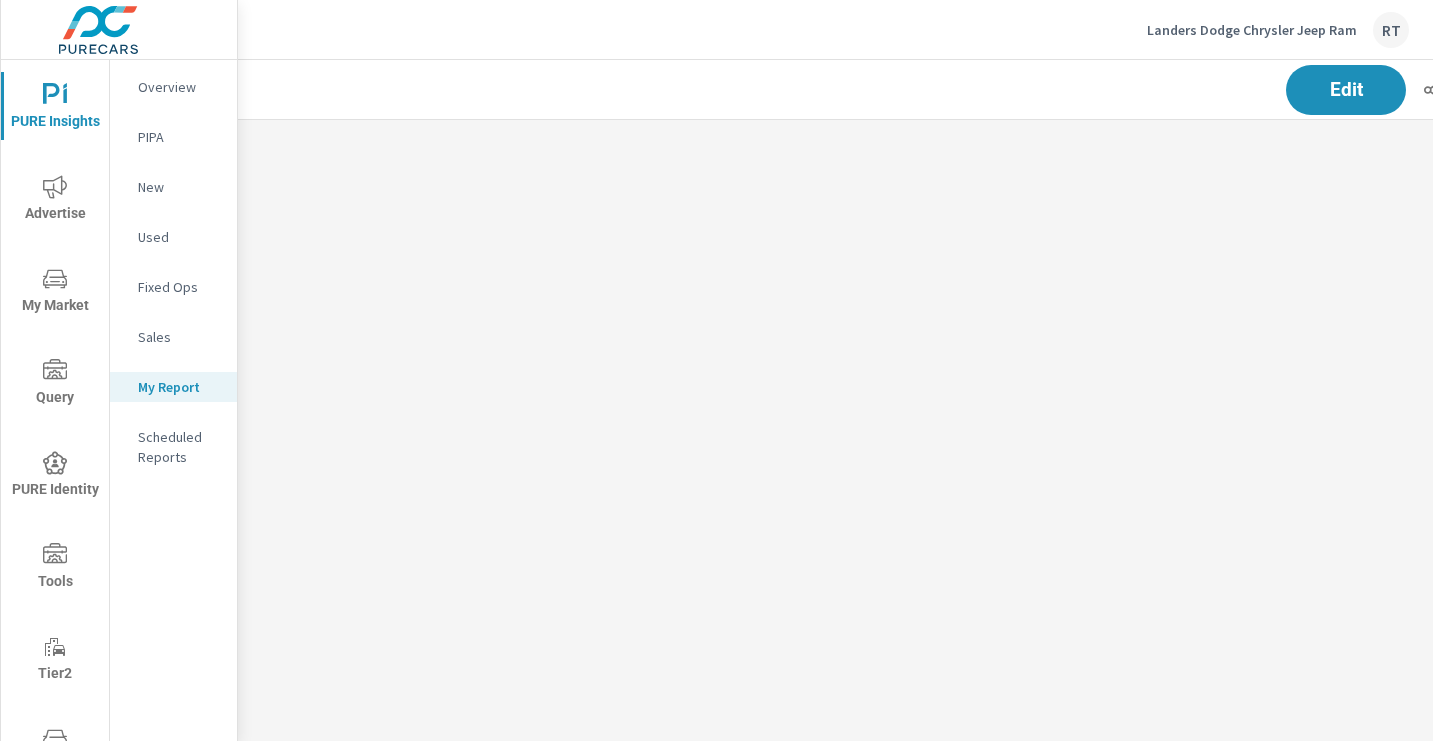 scroll, scrollTop: 0, scrollLeft: 0, axis: both 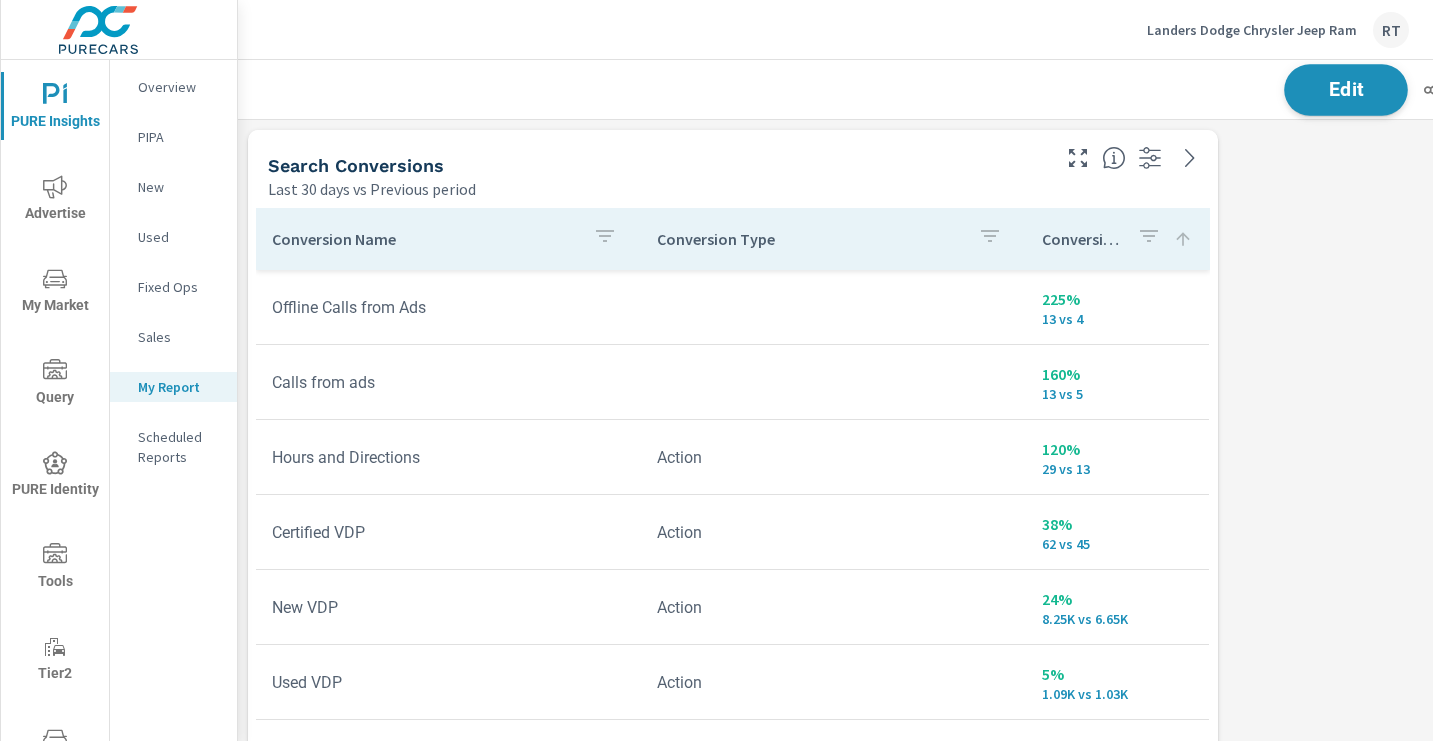 click on "Edit" at bounding box center [1346, 89] 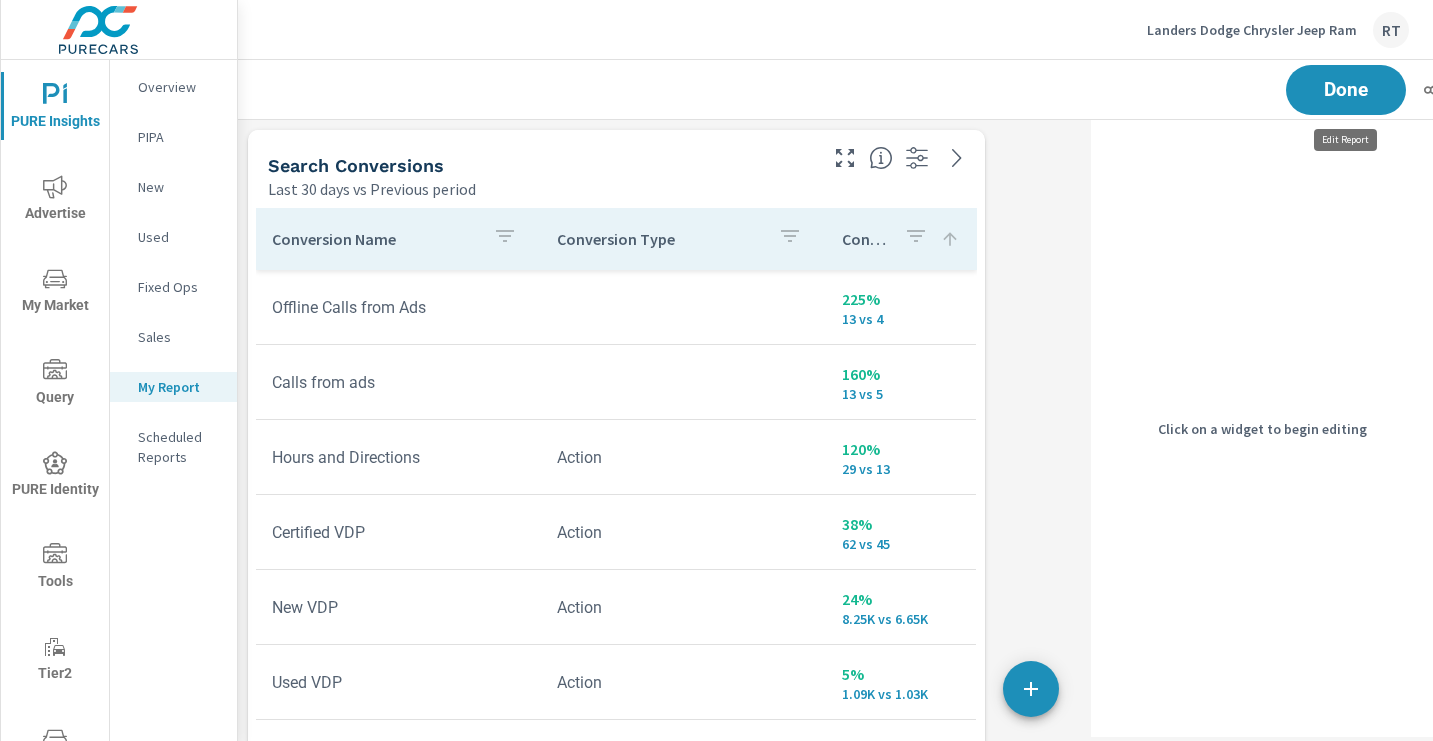 scroll, scrollTop: 4381, scrollLeft: 1131, axis: both 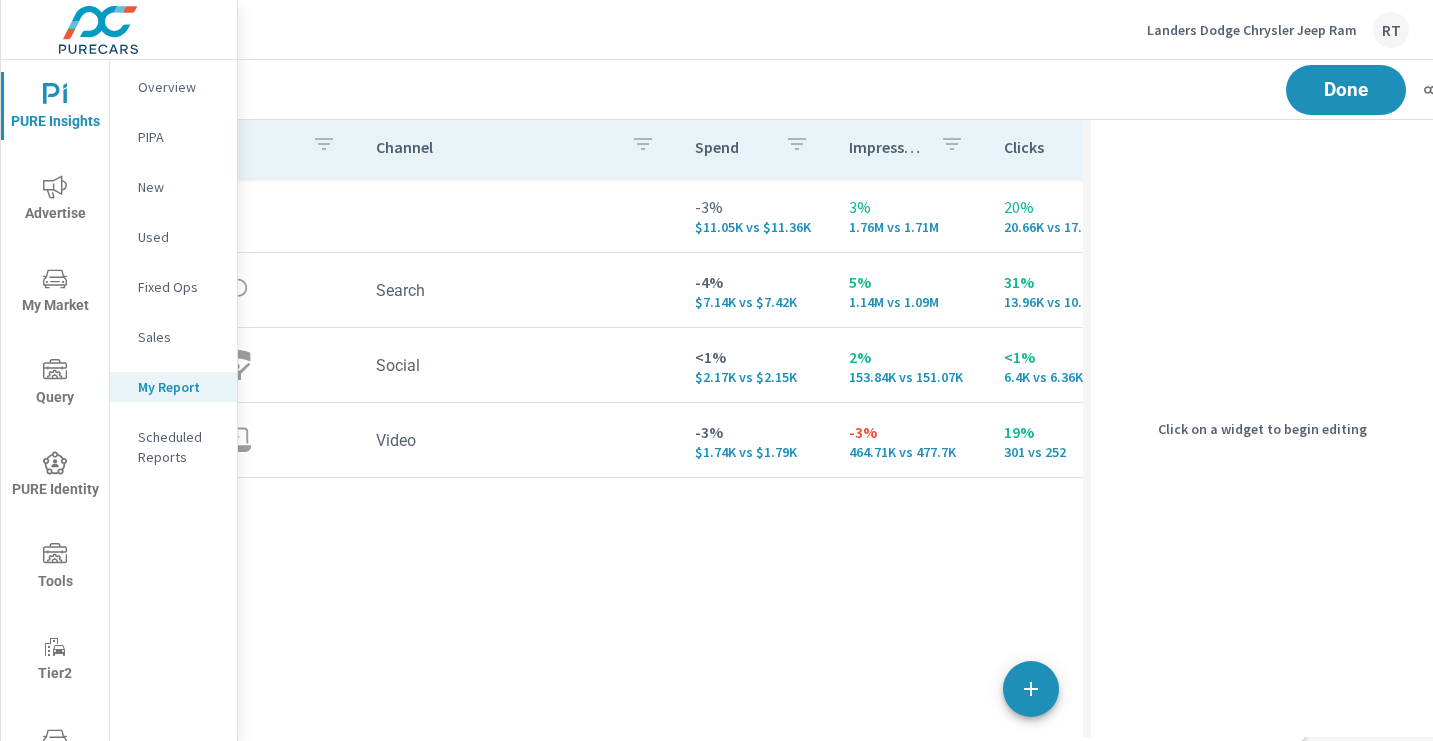 drag, startPoint x: 852, startPoint y: 341, endPoint x: 800, endPoint y: -80, distance: 424.19925 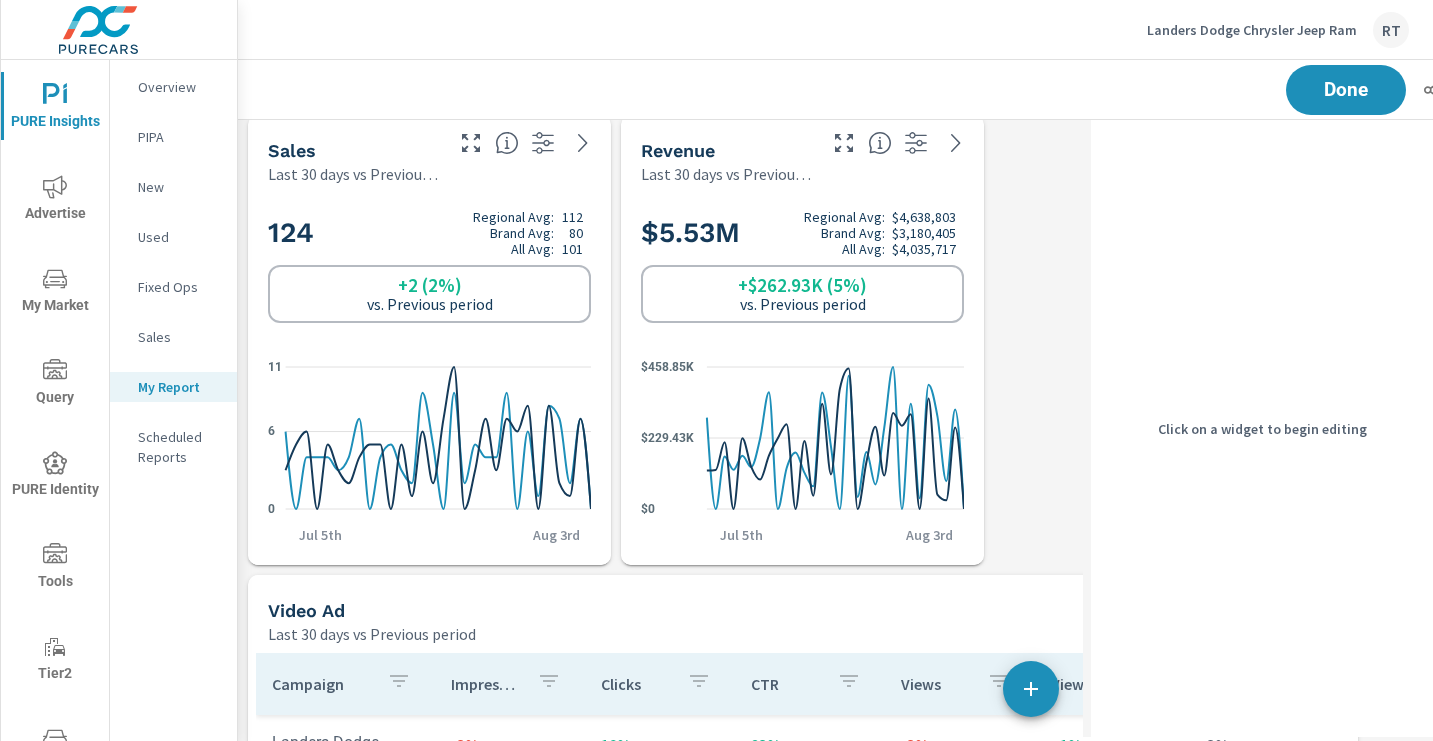 scroll, scrollTop: 2489, scrollLeft: 0, axis: vertical 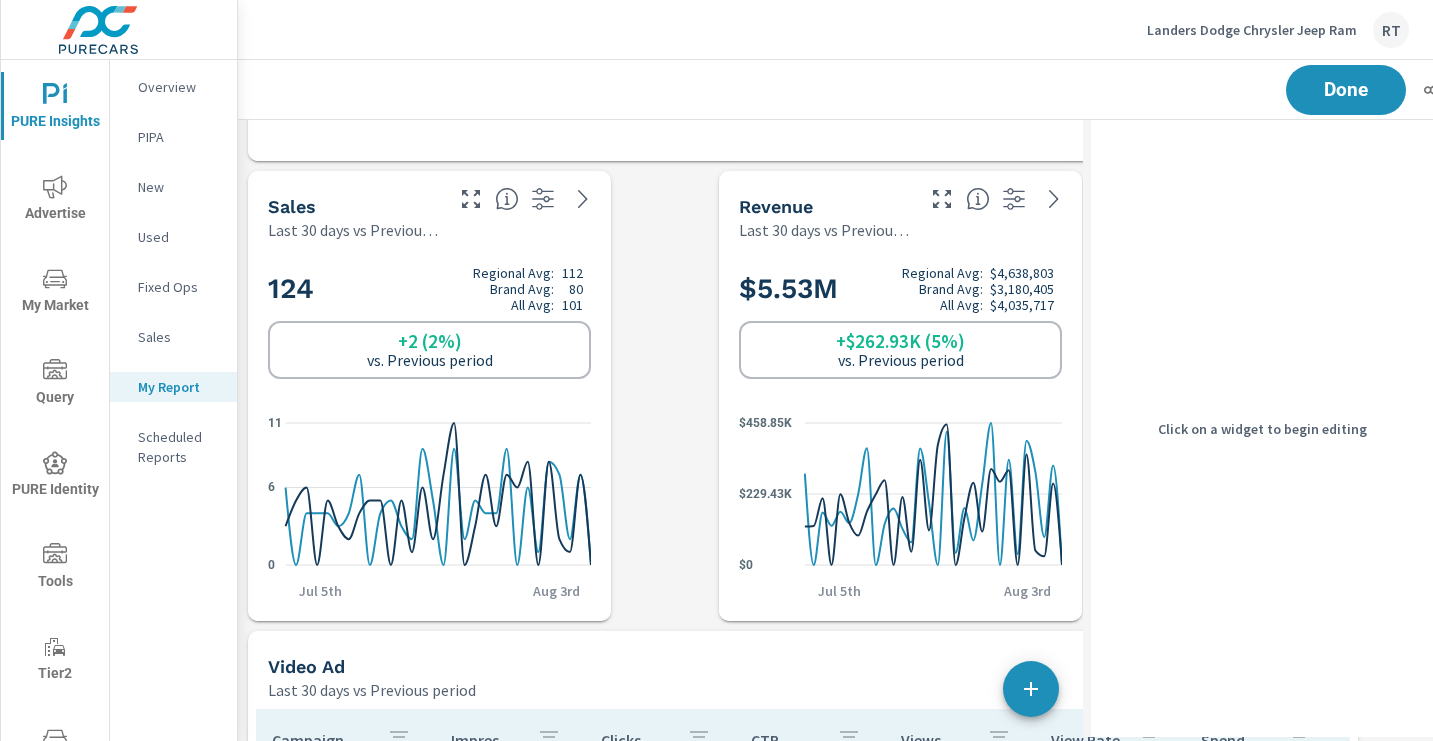 drag, startPoint x: 788, startPoint y: 209, endPoint x: 885, endPoint y: 207, distance: 97.020615 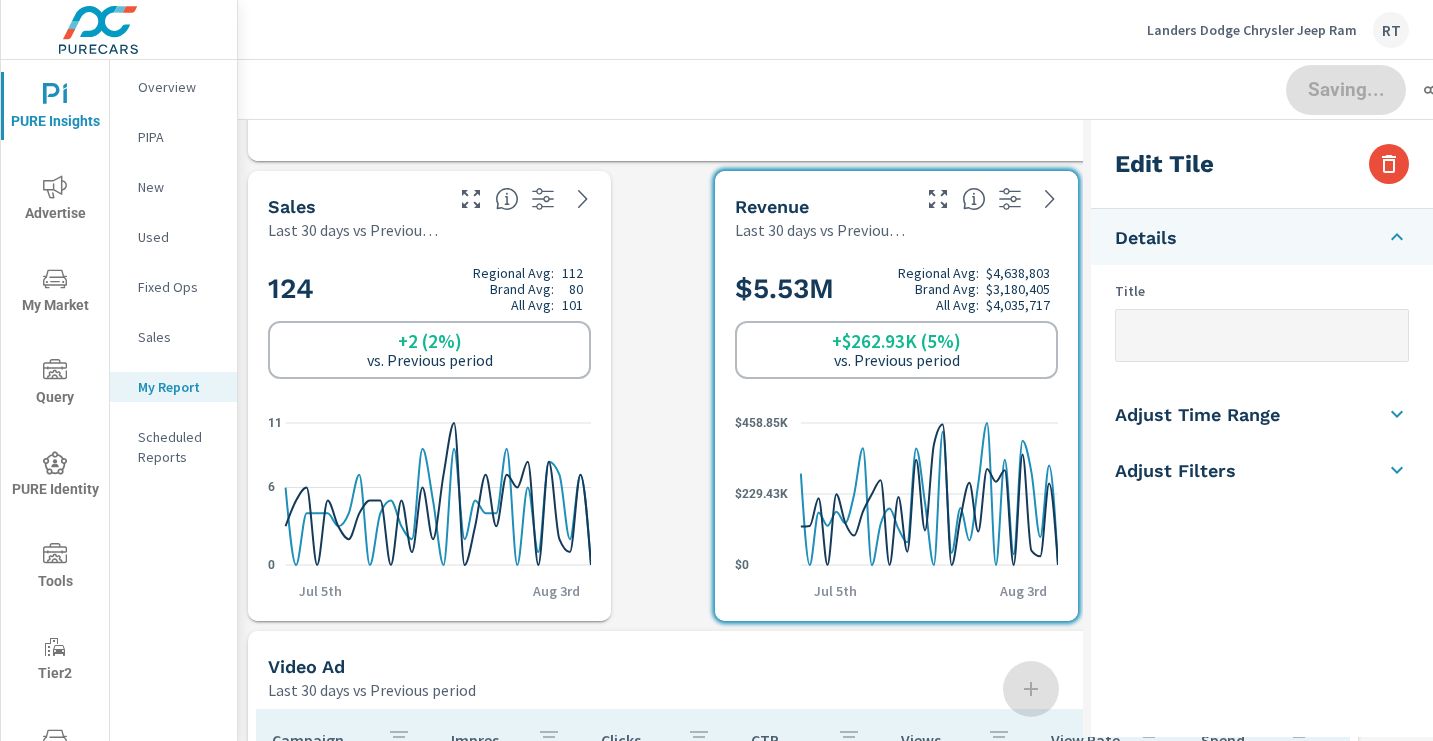 click at bounding box center [248, 621] 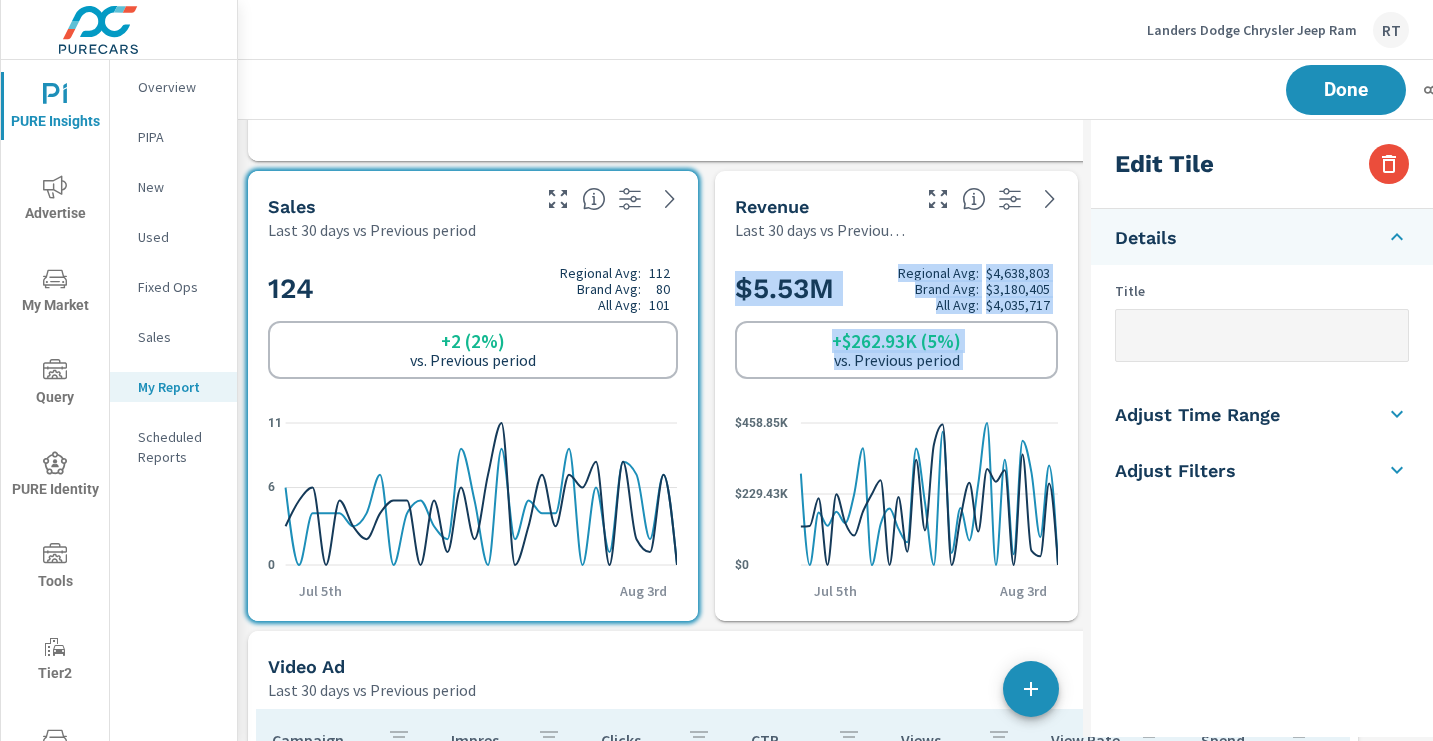 drag, startPoint x: 609, startPoint y: 618, endPoint x: 696, endPoint y: 616, distance: 87.02299 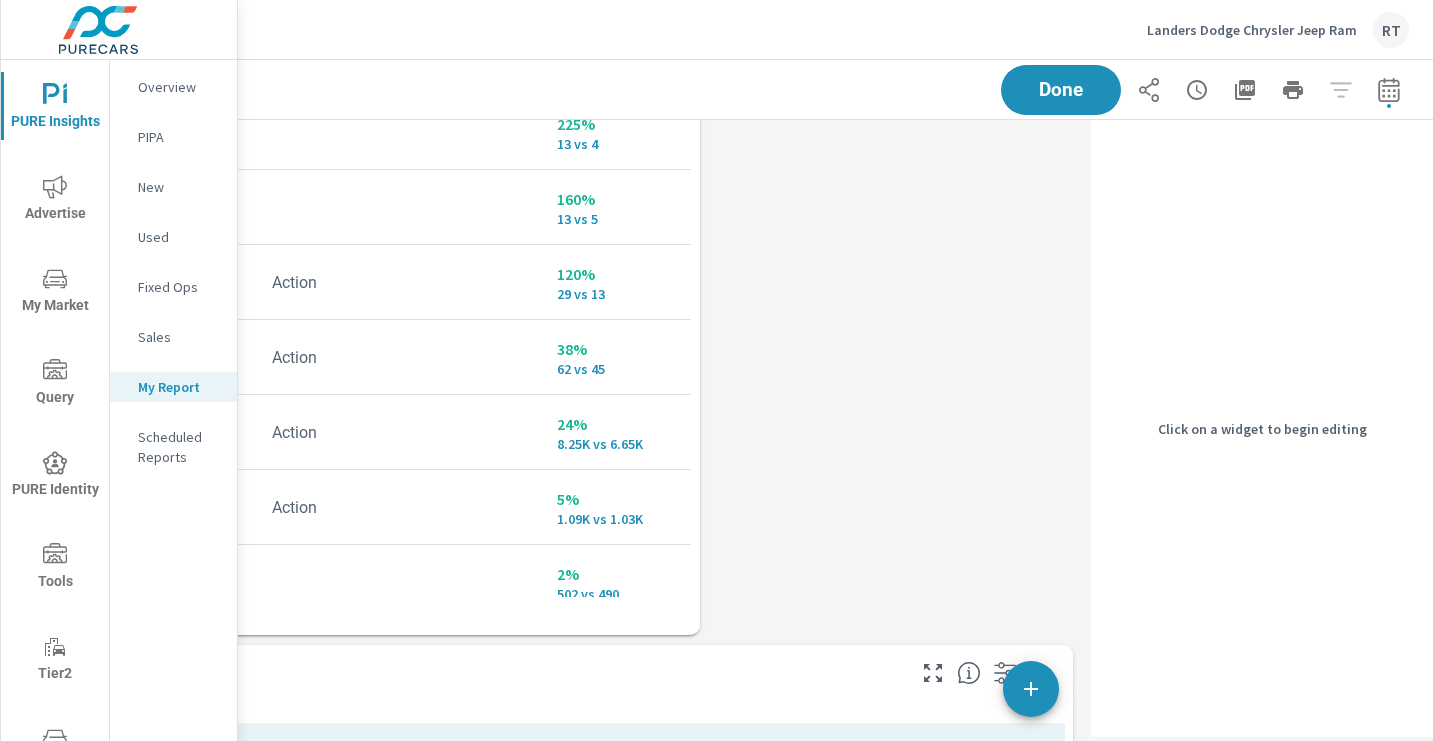 scroll, scrollTop: 1110, scrollLeft: 282, axis: both 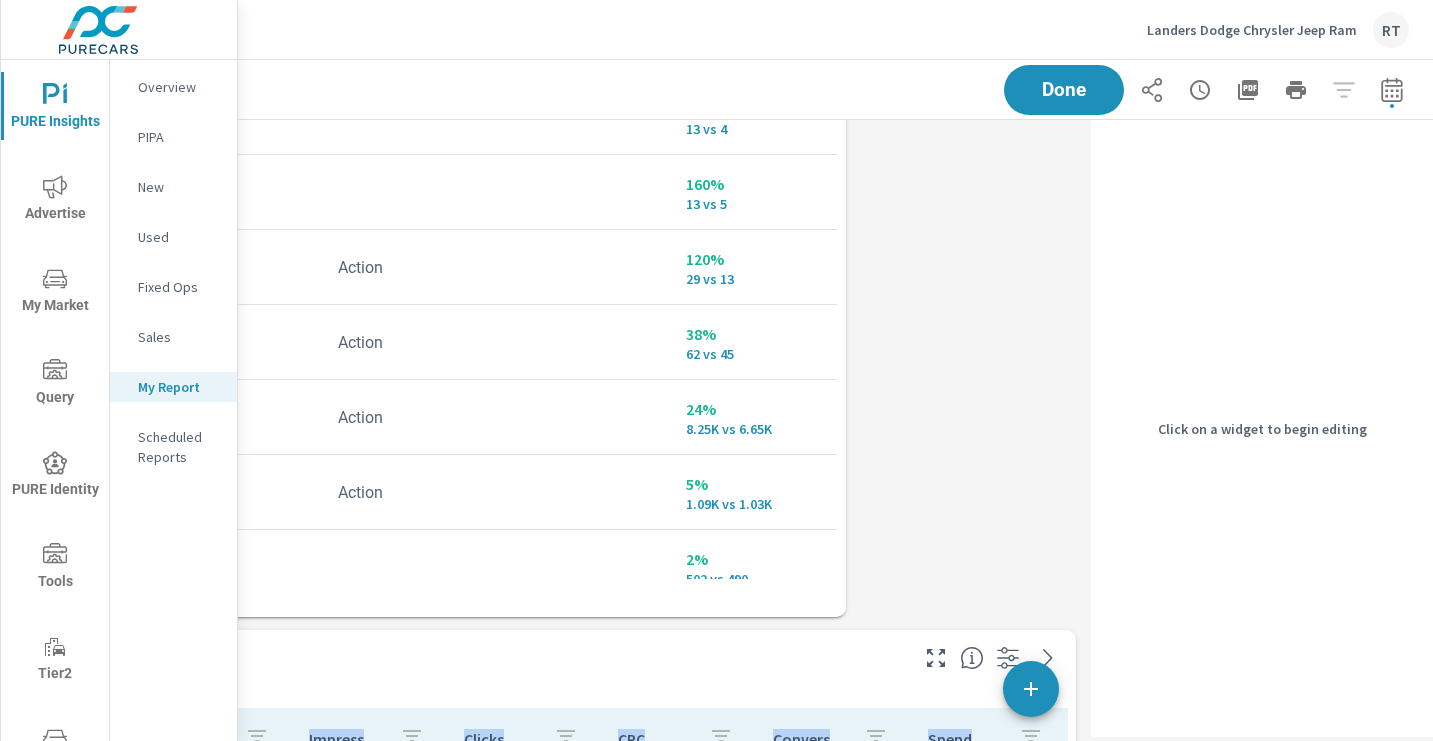 drag, startPoint x: 697, startPoint y: 620, endPoint x: 826, endPoint y: 615, distance: 129.09686 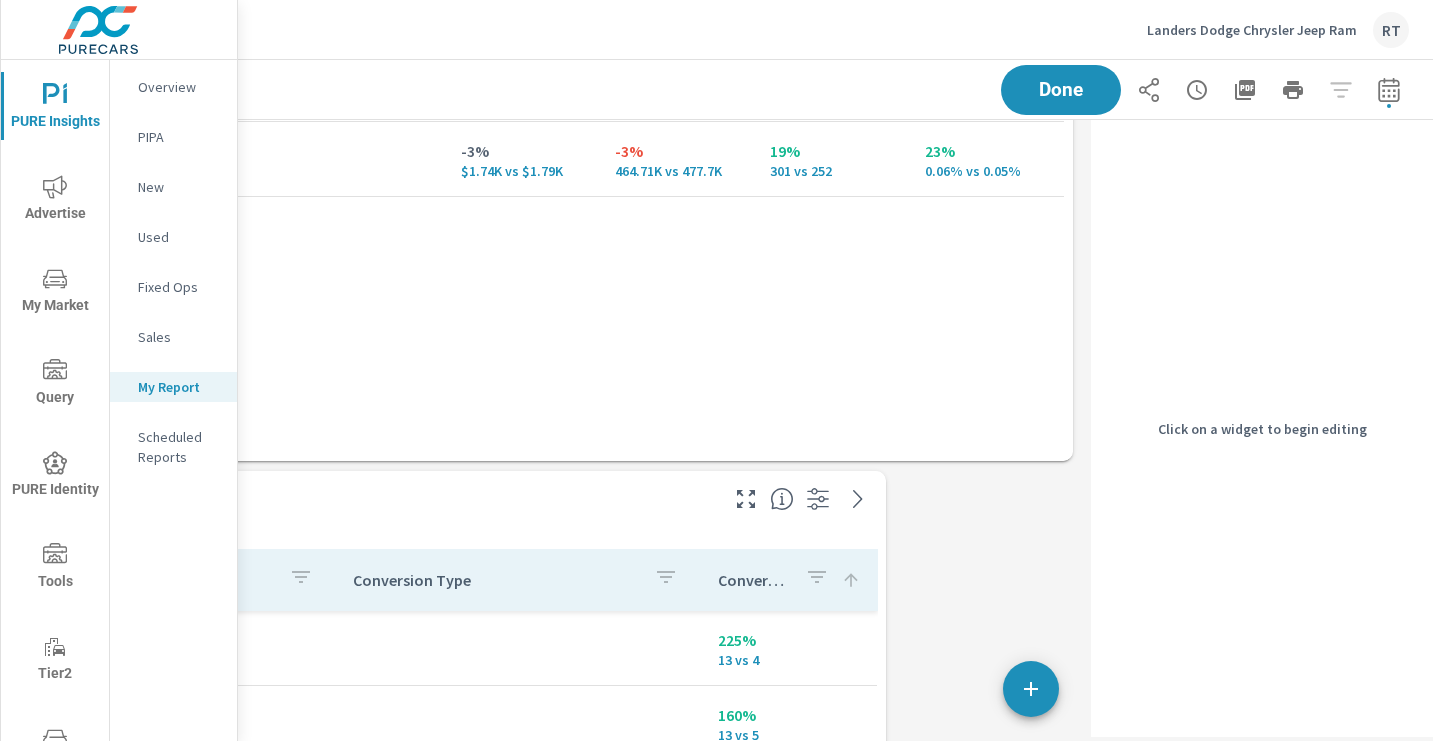 scroll, scrollTop: 590, scrollLeft: 285, axis: both 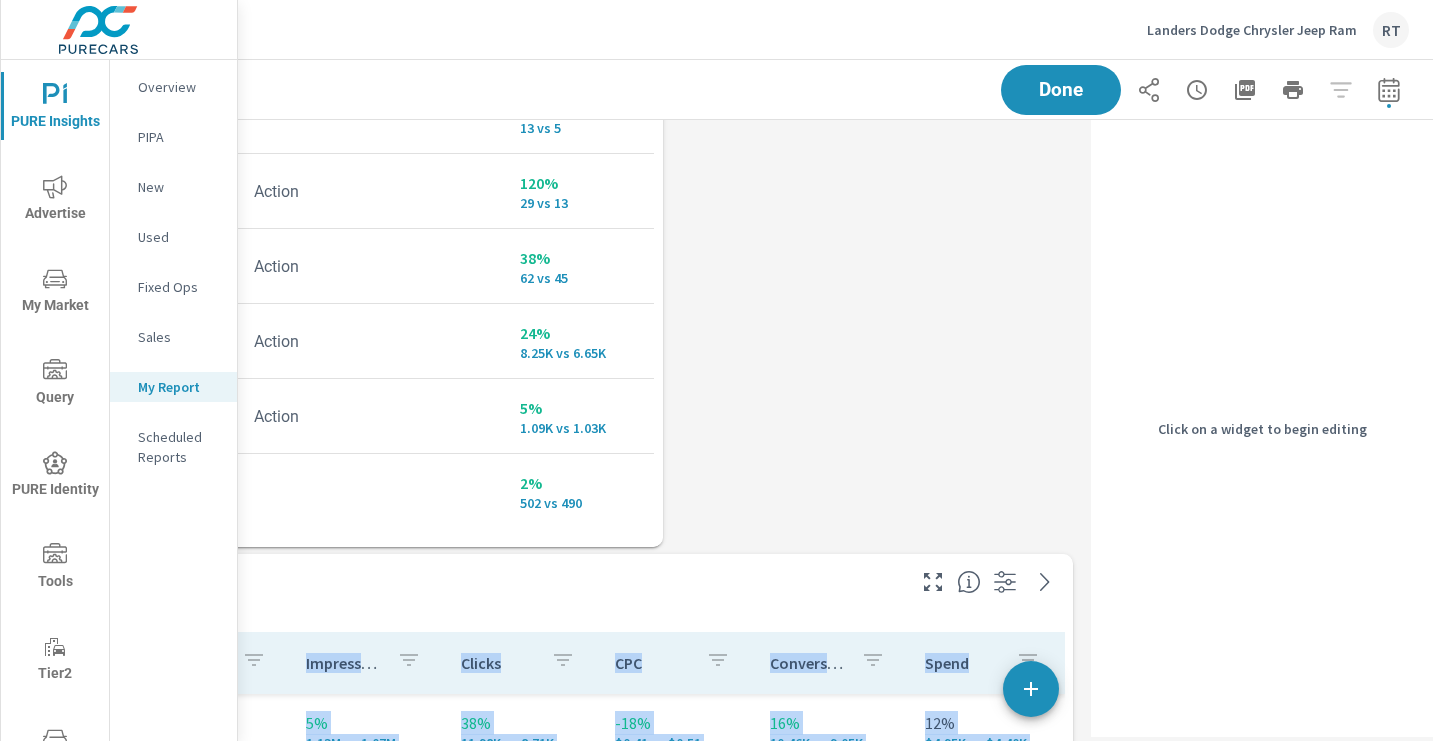 drag, startPoint x: 886, startPoint y: 536, endPoint x: 664, endPoint y: 539, distance: 222.02026 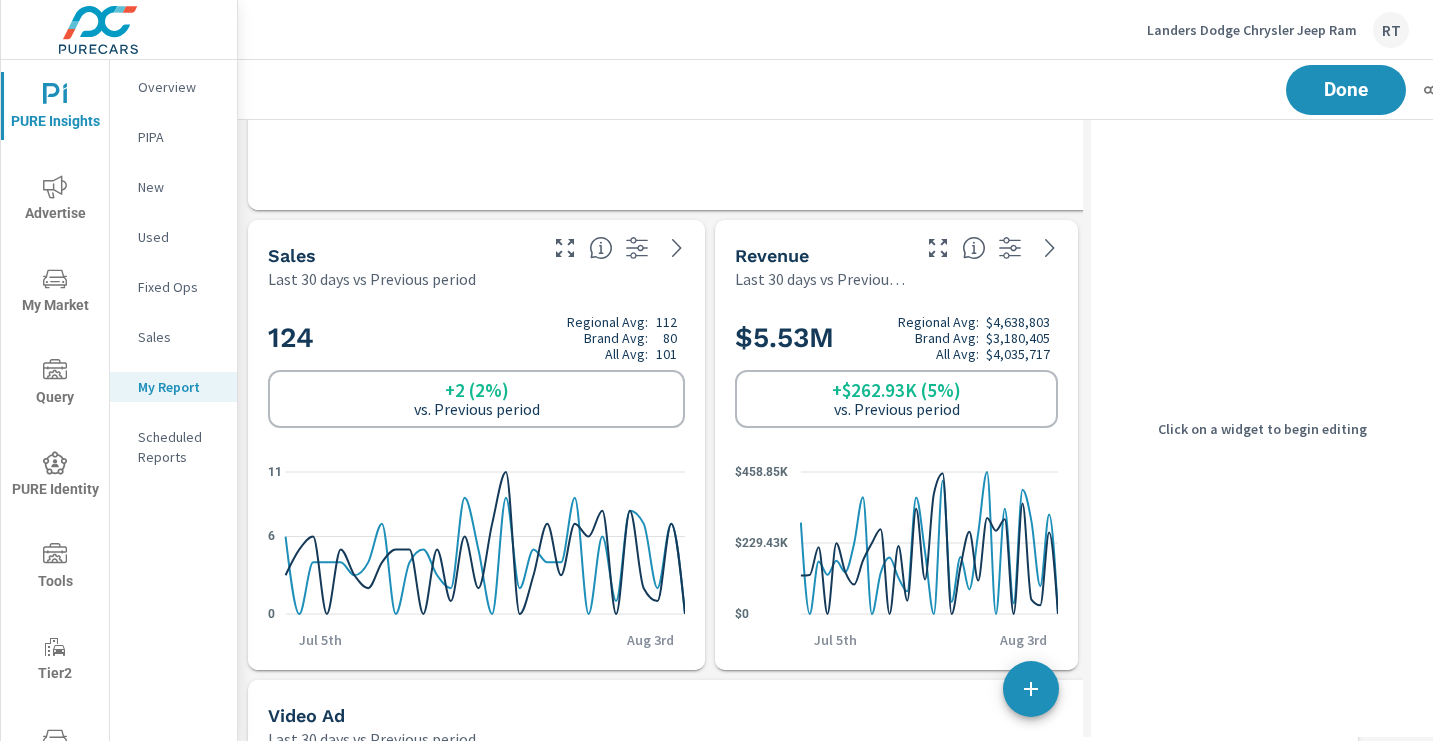 scroll, scrollTop: 2461, scrollLeft: 0, axis: vertical 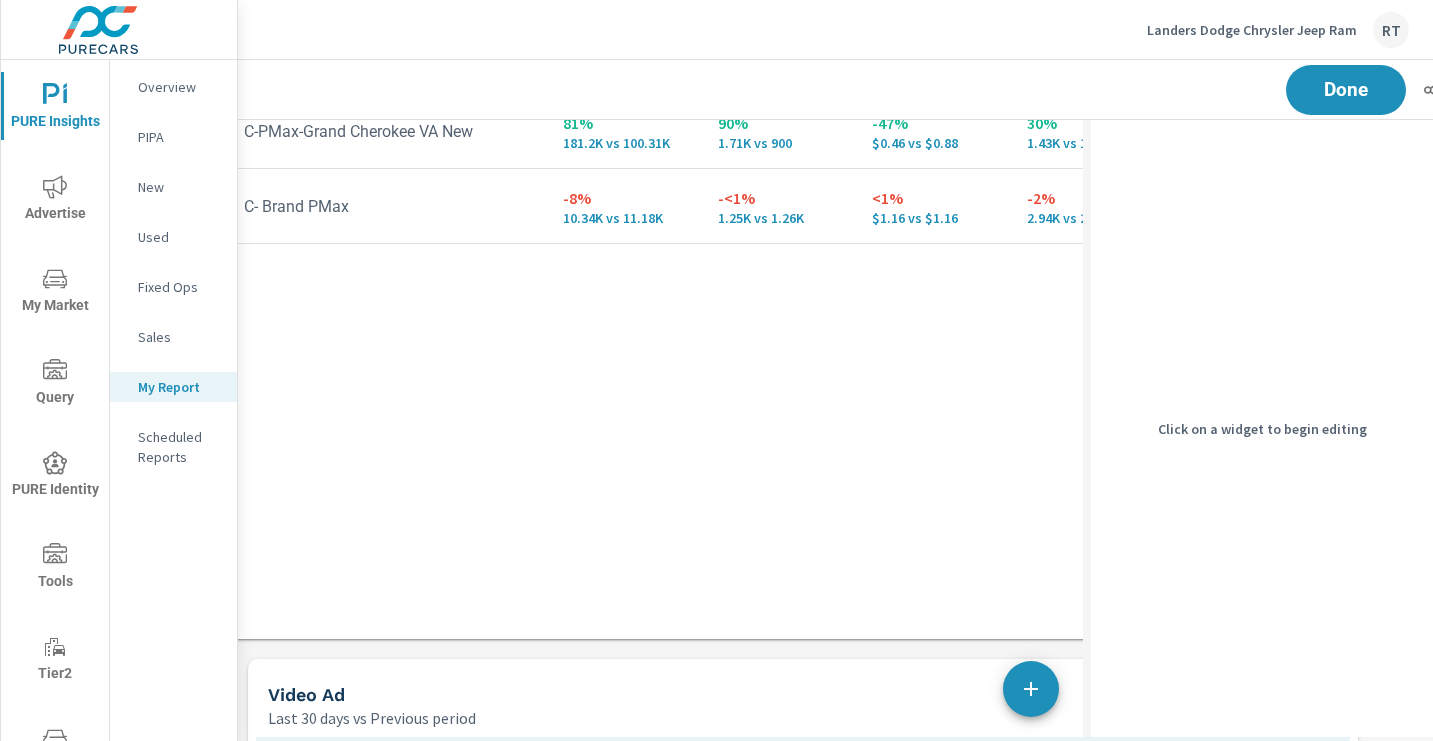 drag, startPoint x: 869, startPoint y: 170, endPoint x: 841, endPoint y: 620, distance: 450.87027 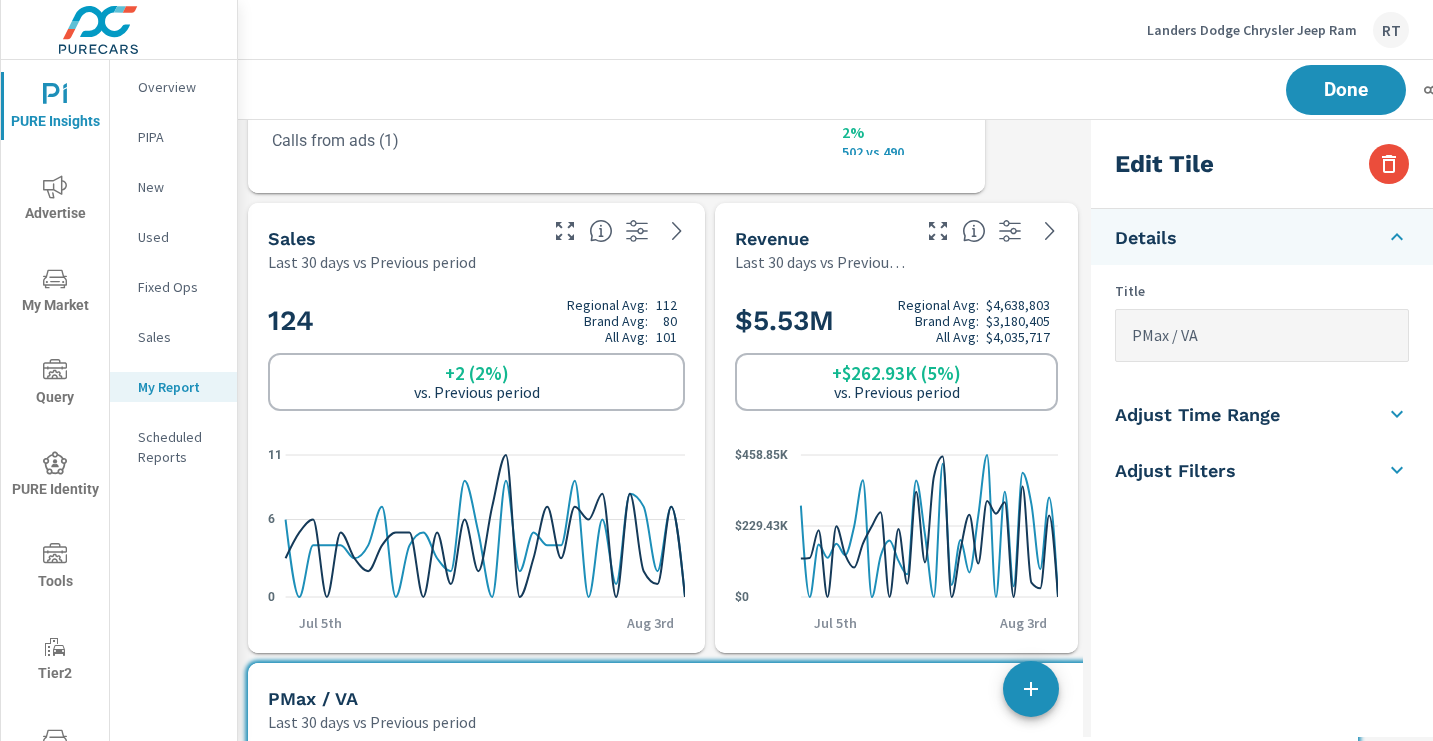 scroll, scrollTop: 1524, scrollLeft: 0, axis: vertical 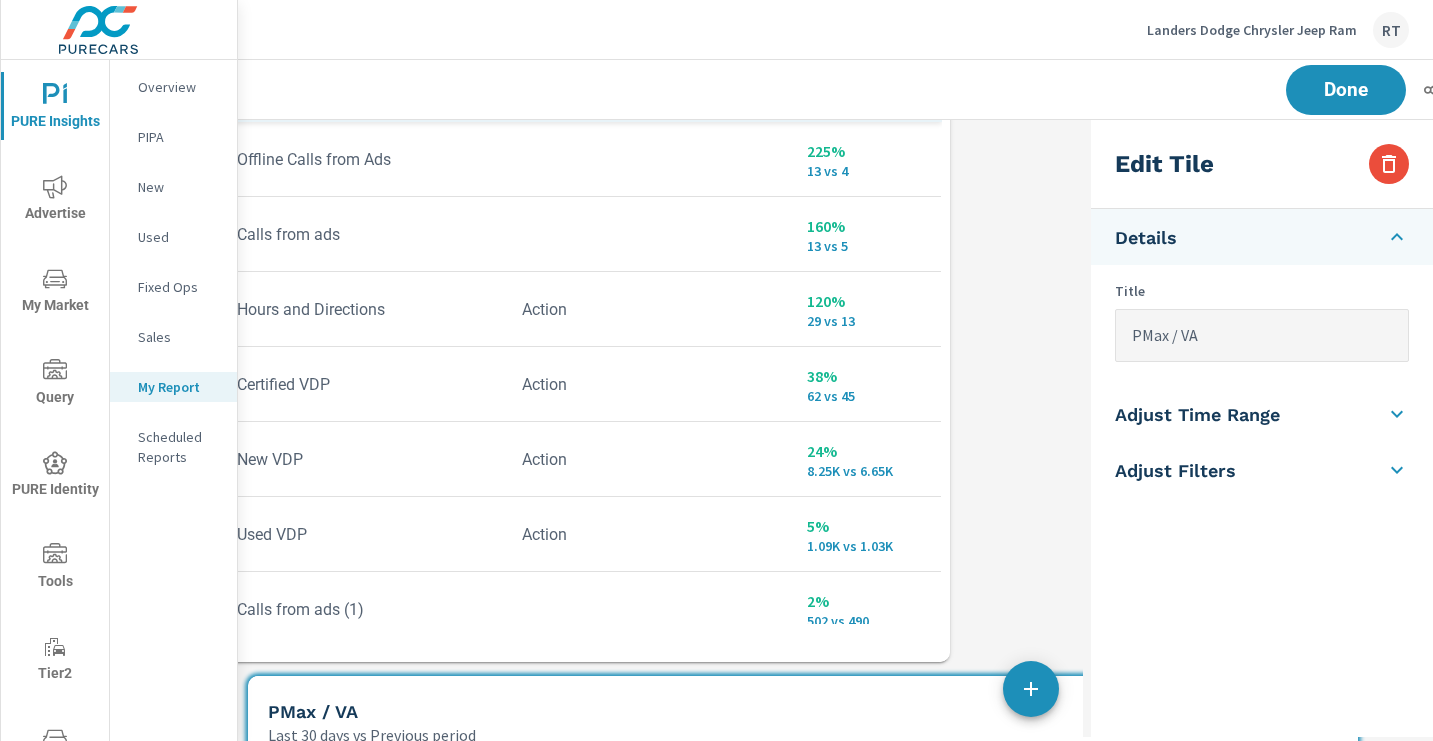 drag, startPoint x: 656, startPoint y: 193, endPoint x: 603, endPoint y: 645, distance: 455.09668 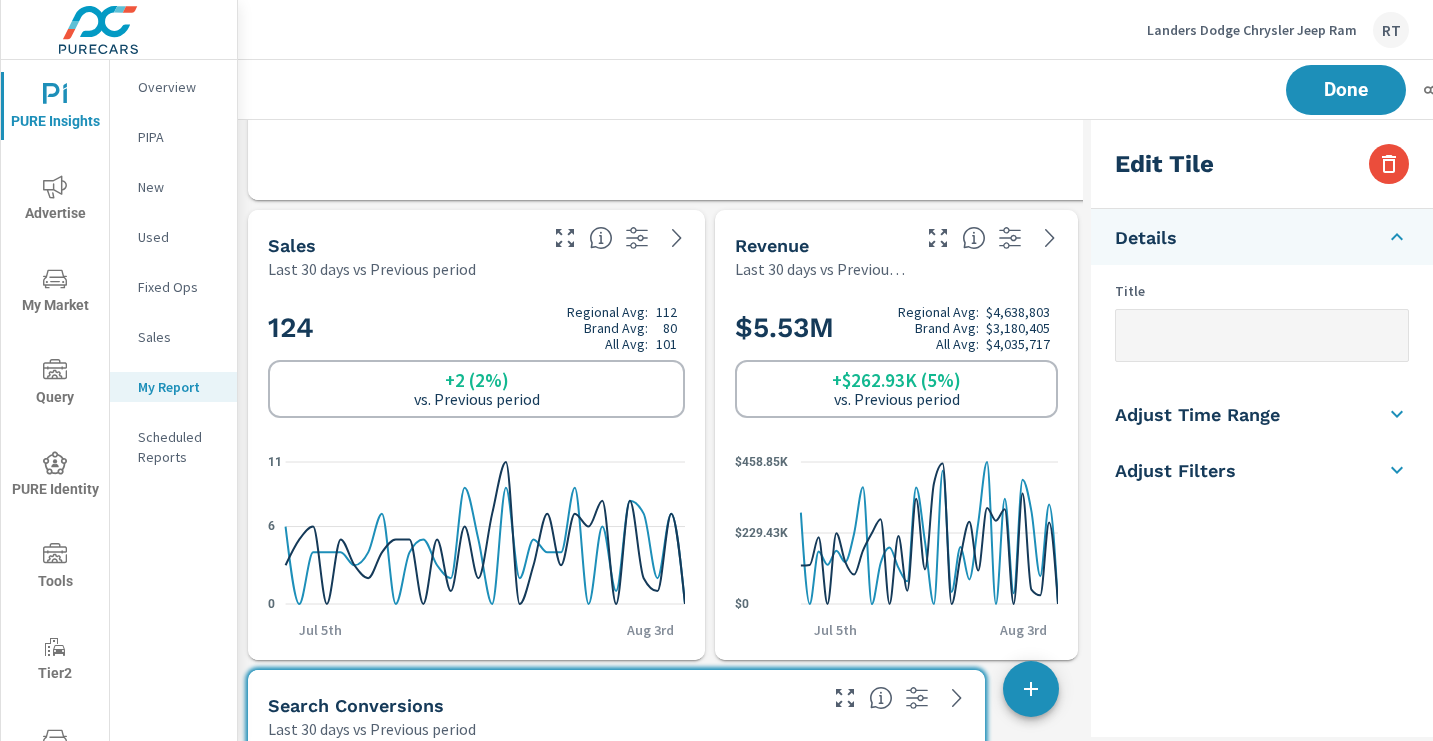 scroll, scrollTop: 868, scrollLeft: 0, axis: vertical 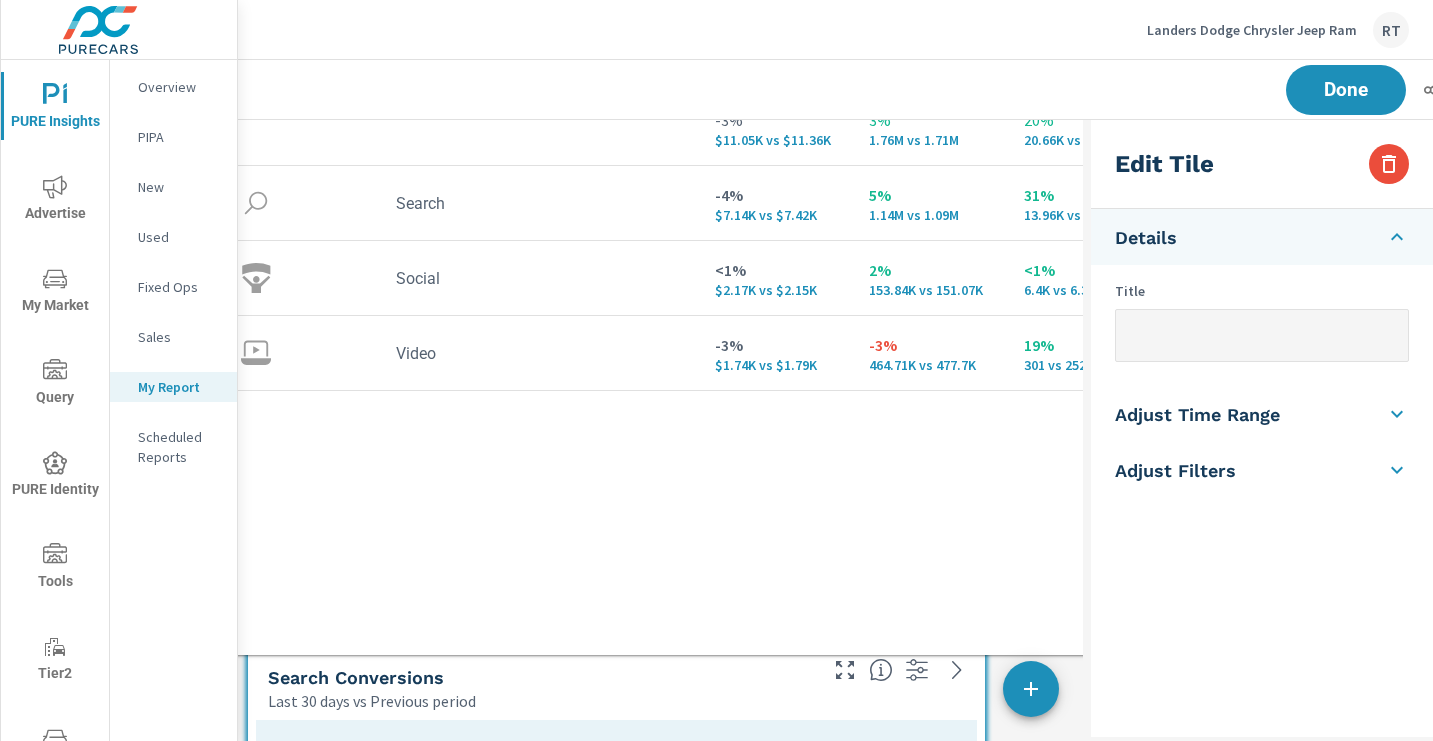 drag, startPoint x: 876, startPoint y: 143, endPoint x: 845, endPoint y: 626, distance: 483.9938 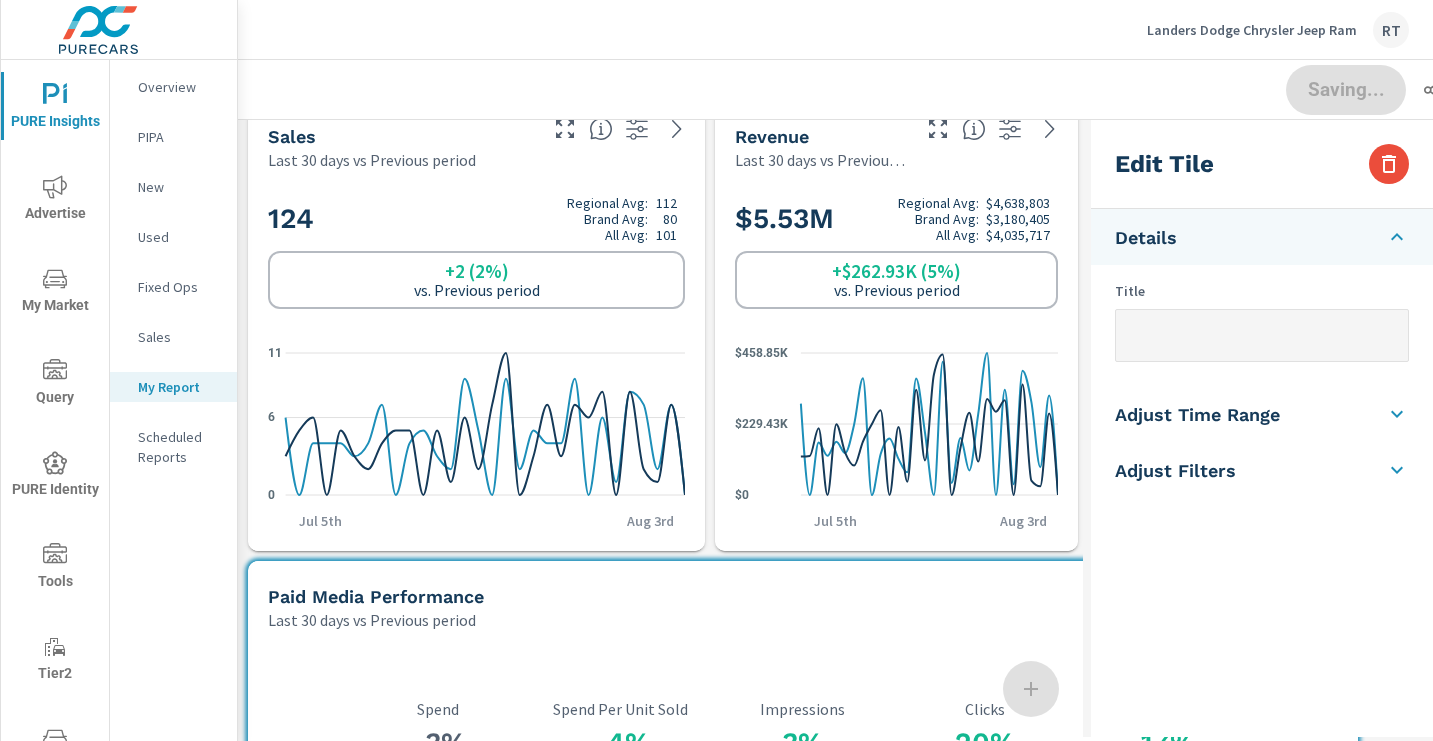 scroll, scrollTop: 0, scrollLeft: 0, axis: both 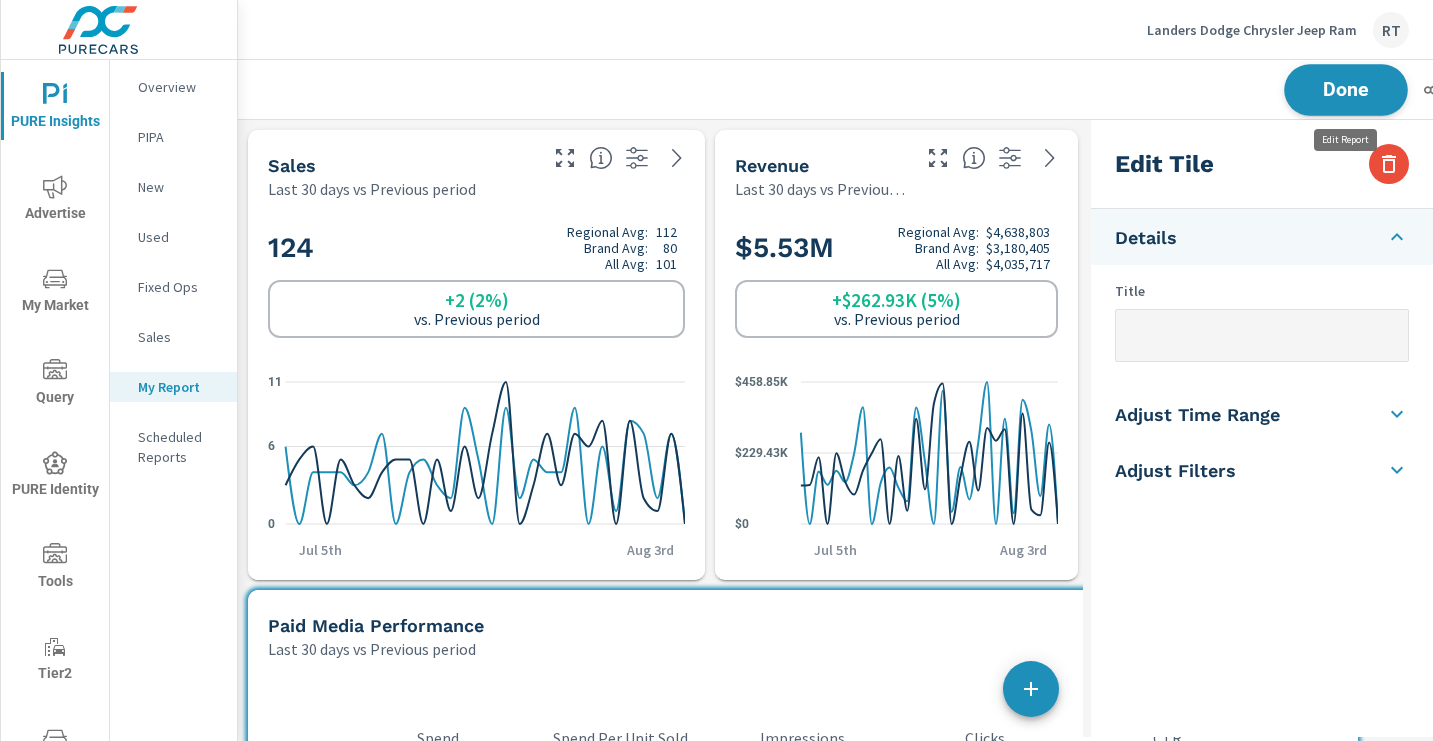 click on "Done" at bounding box center [1346, 89] 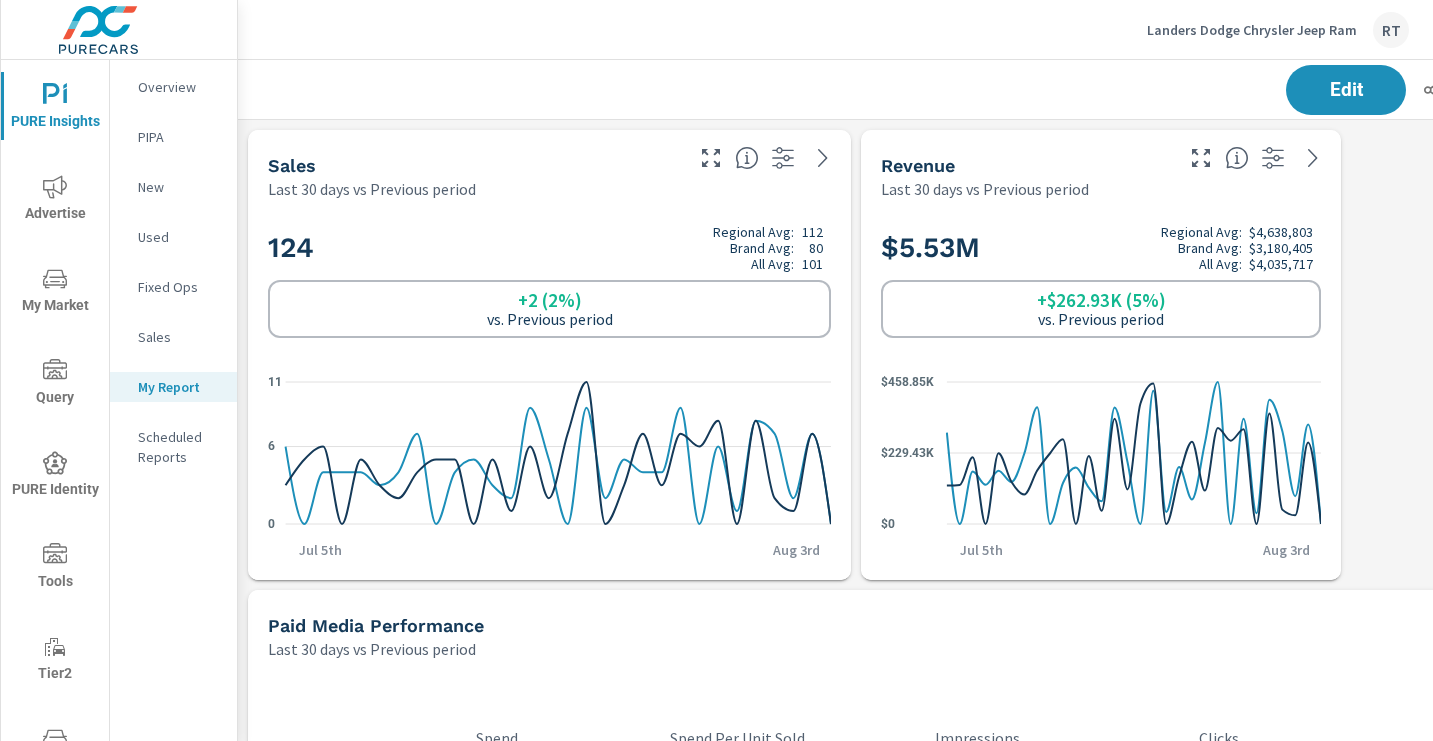 click on "New" at bounding box center (179, 187) 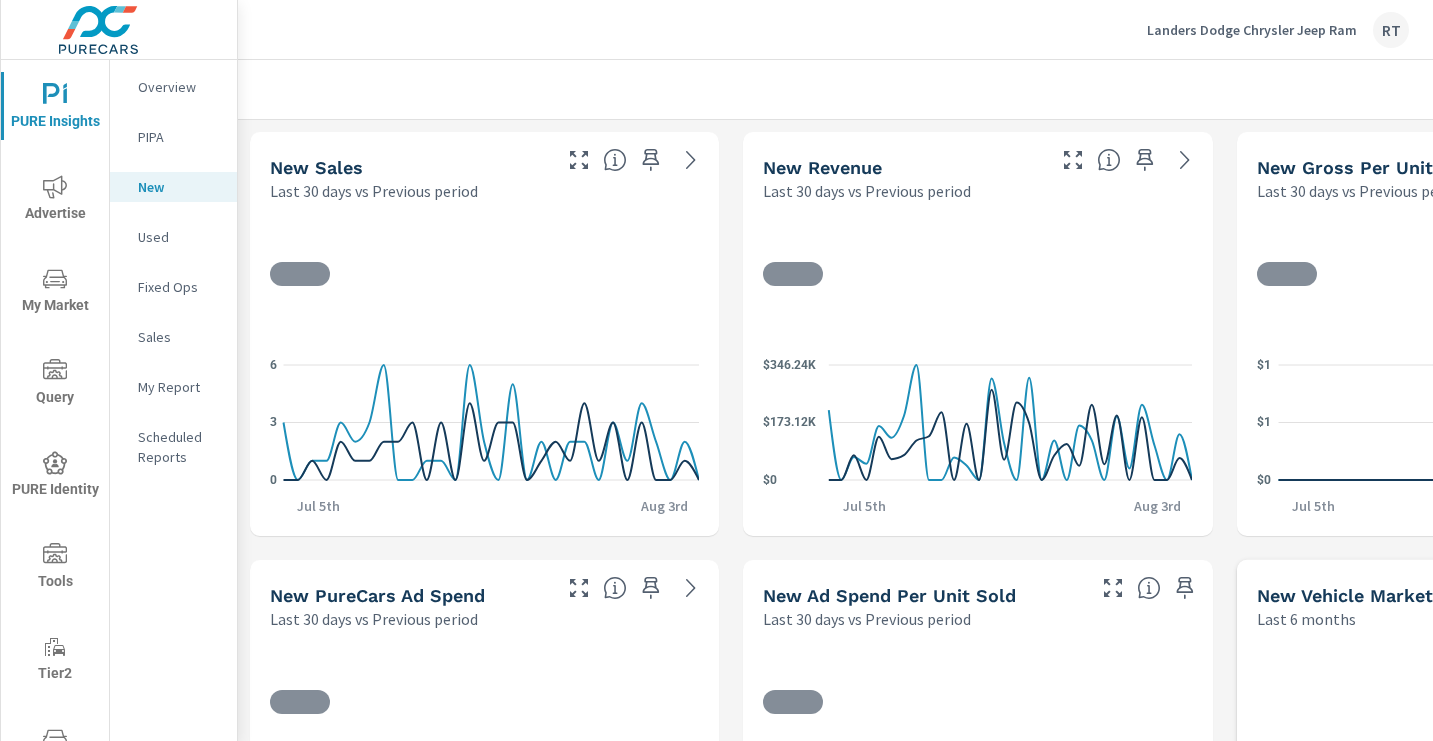 scroll, scrollTop: 1, scrollLeft: 0, axis: vertical 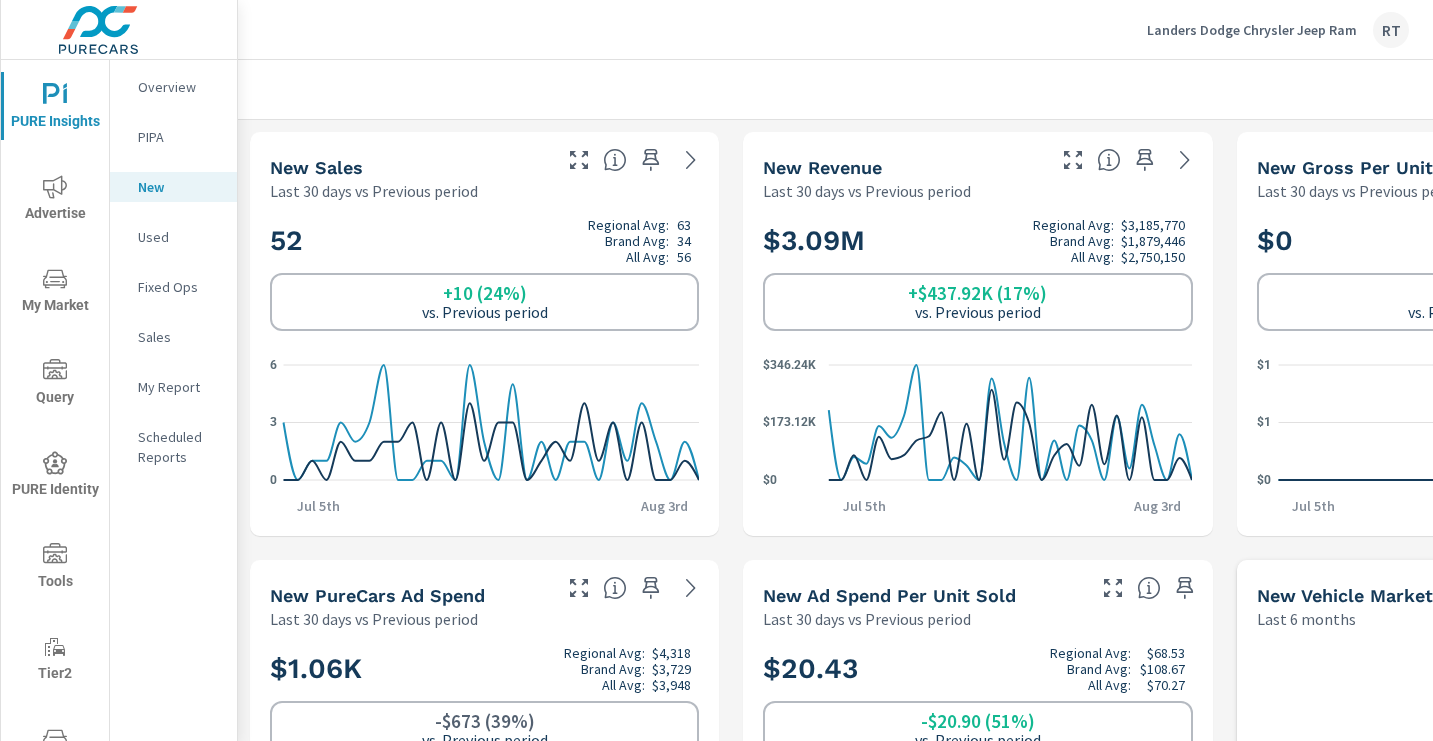 click on "Used" at bounding box center (179, 237) 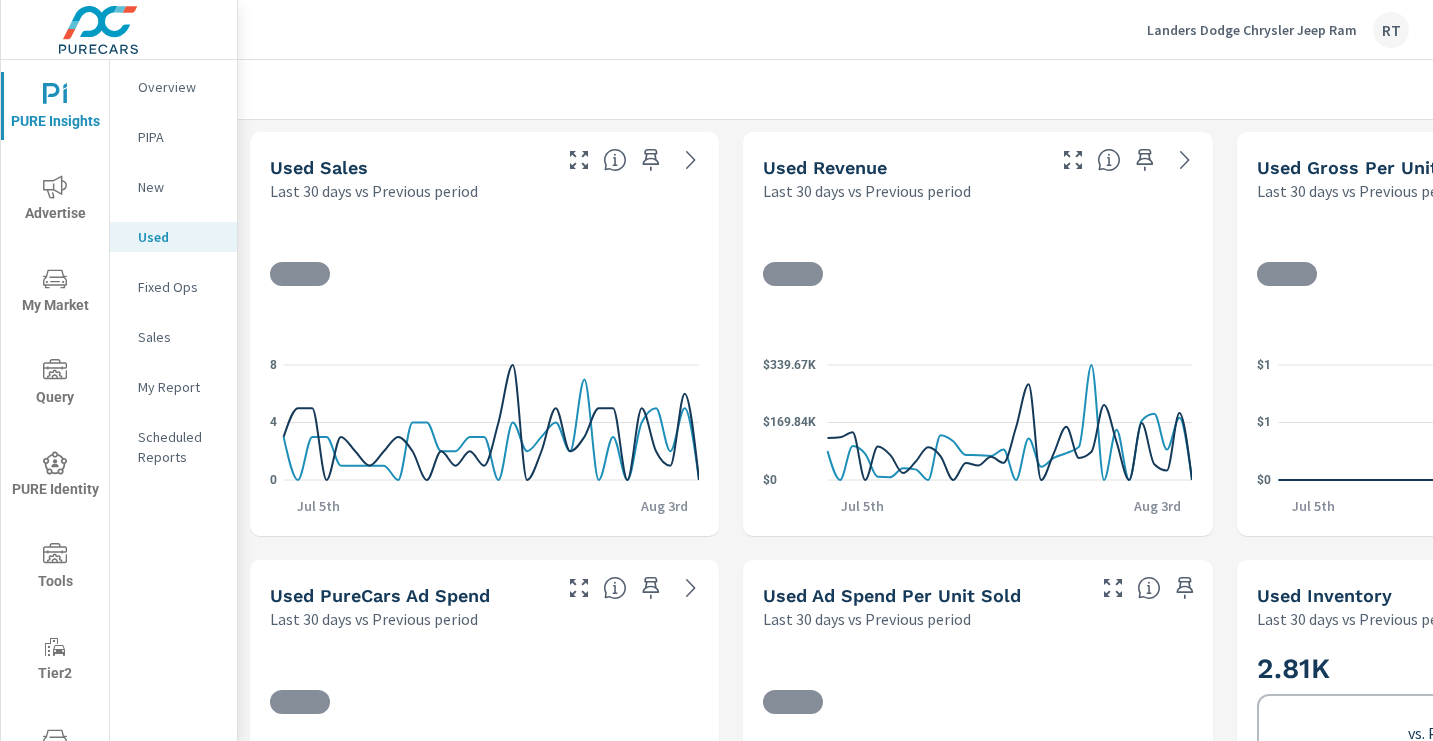 scroll, scrollTop: 1, scrollLeft: 0, axis: vertical 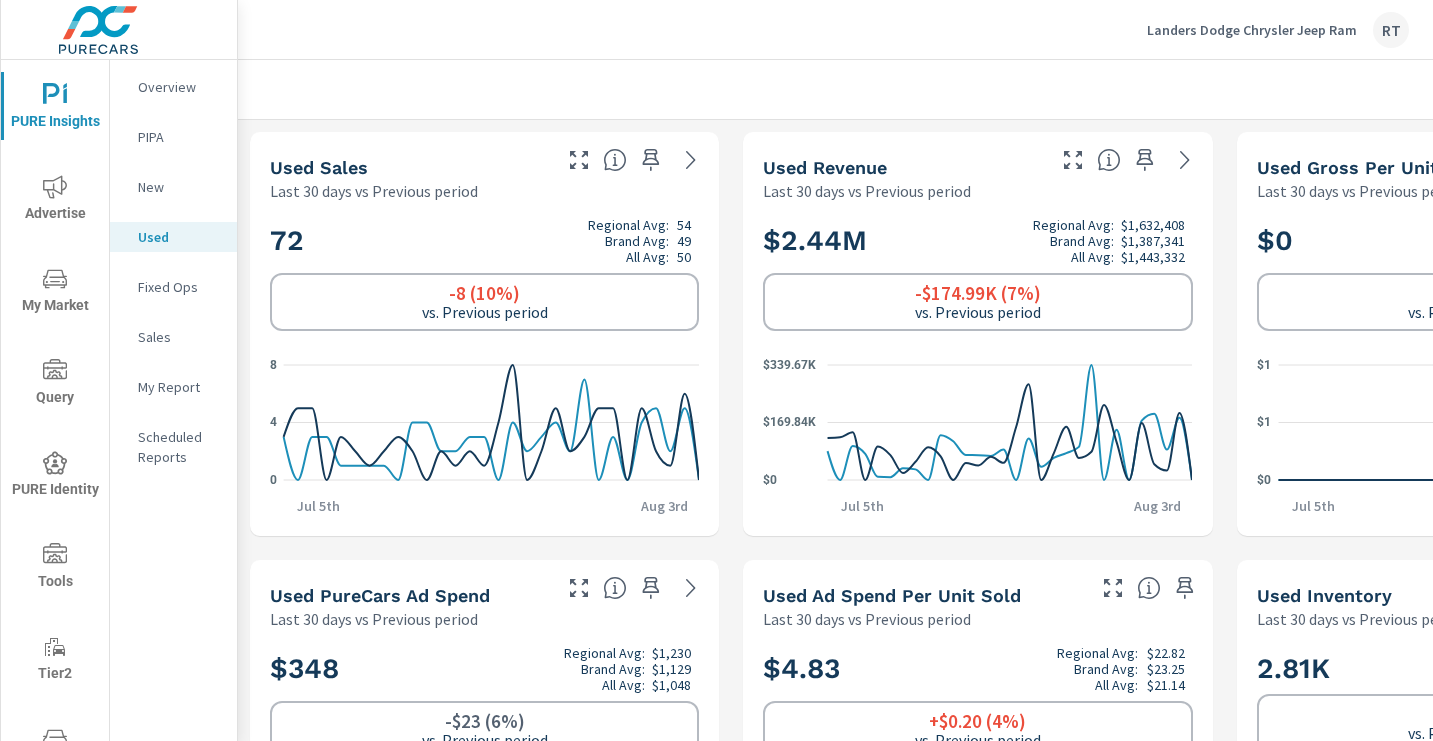 click on "My Report" at bounding box center [179, 387] 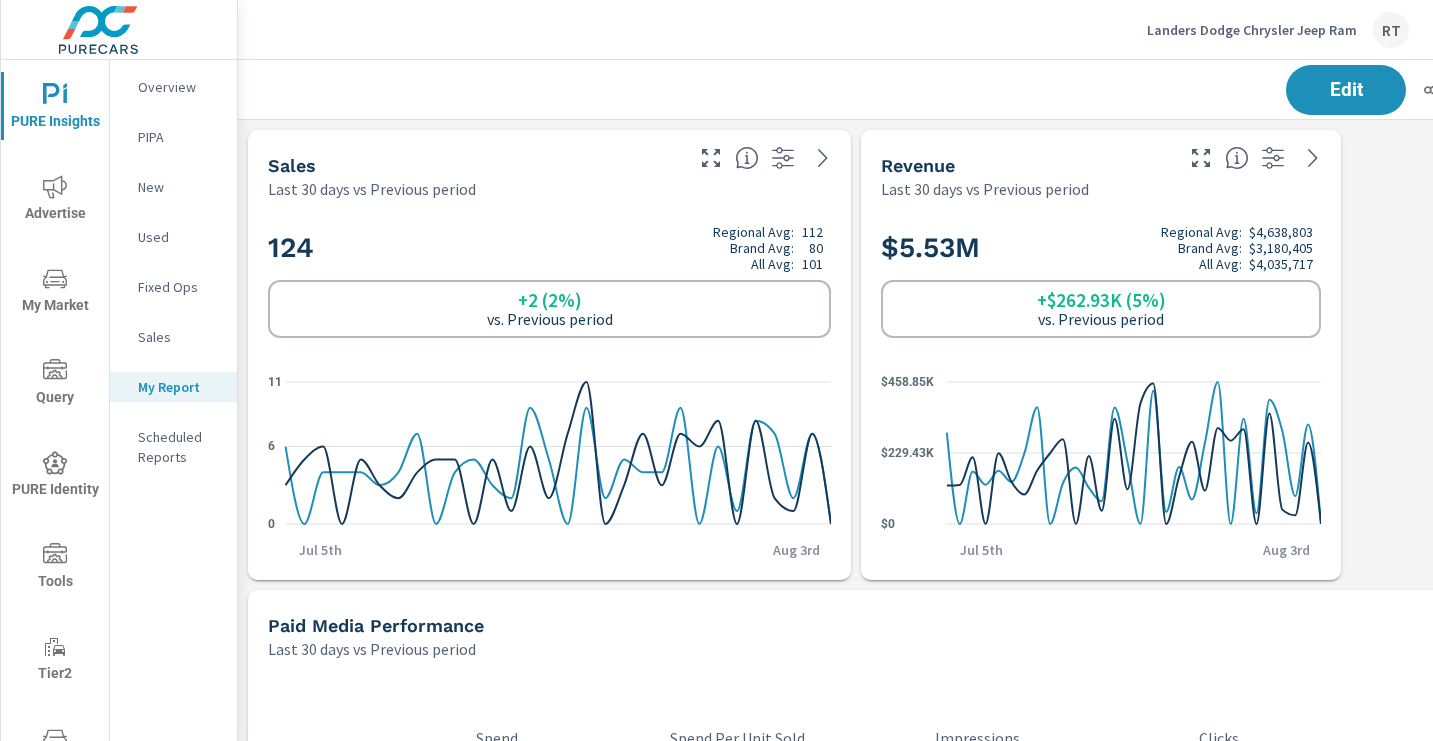 scroll, scrollTop: 10, scrollLeft: 10, axis: both 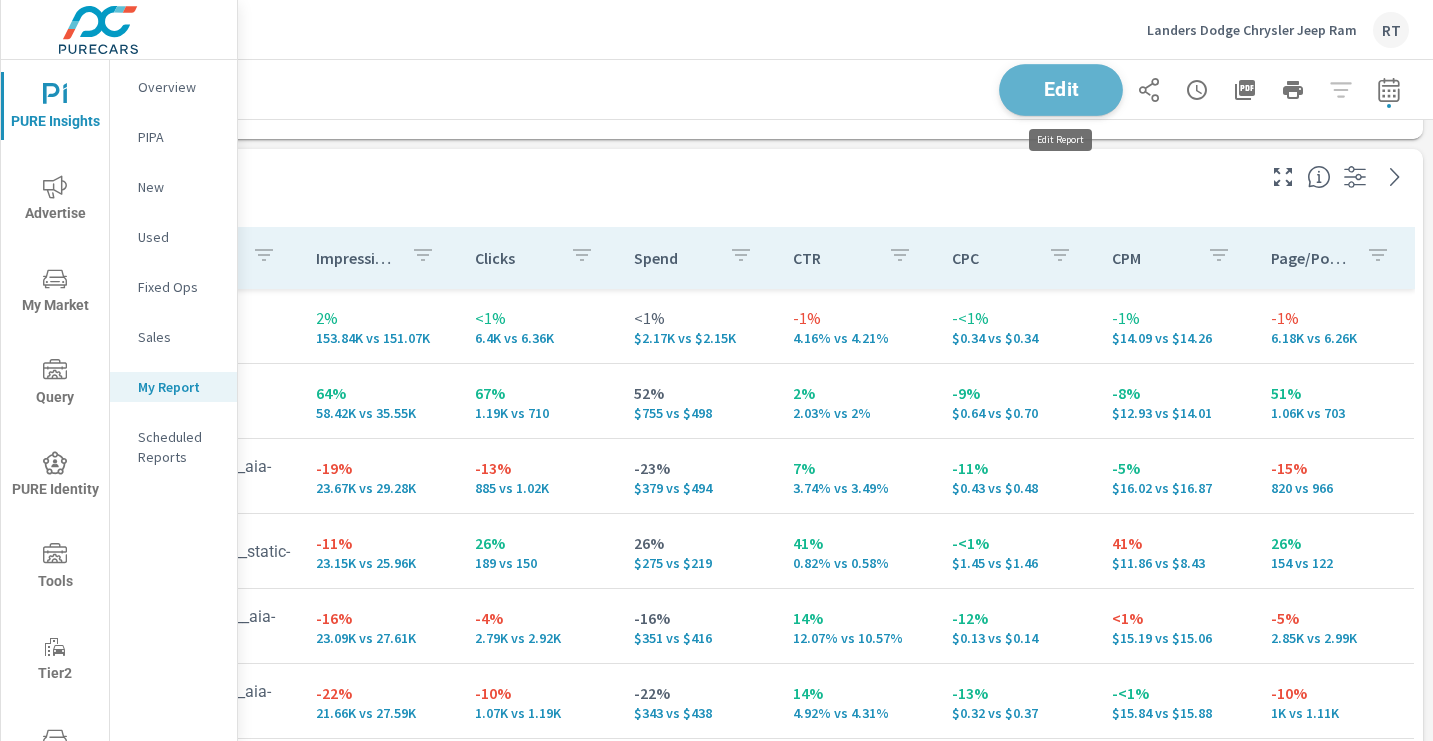 click on "Edit" at bounding box center [1061, 89] 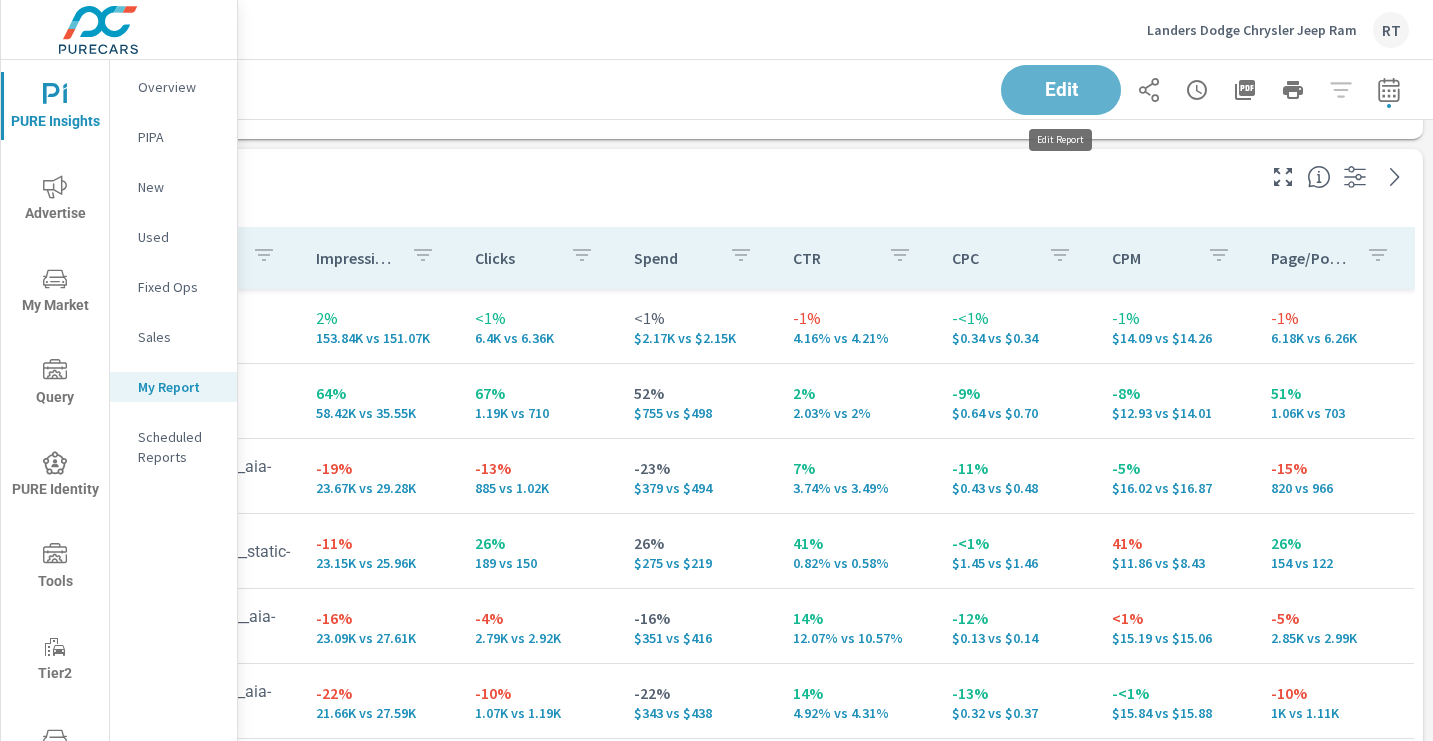 scroll, scrollTop: 4381, scrollLeft: 1131, axis: both 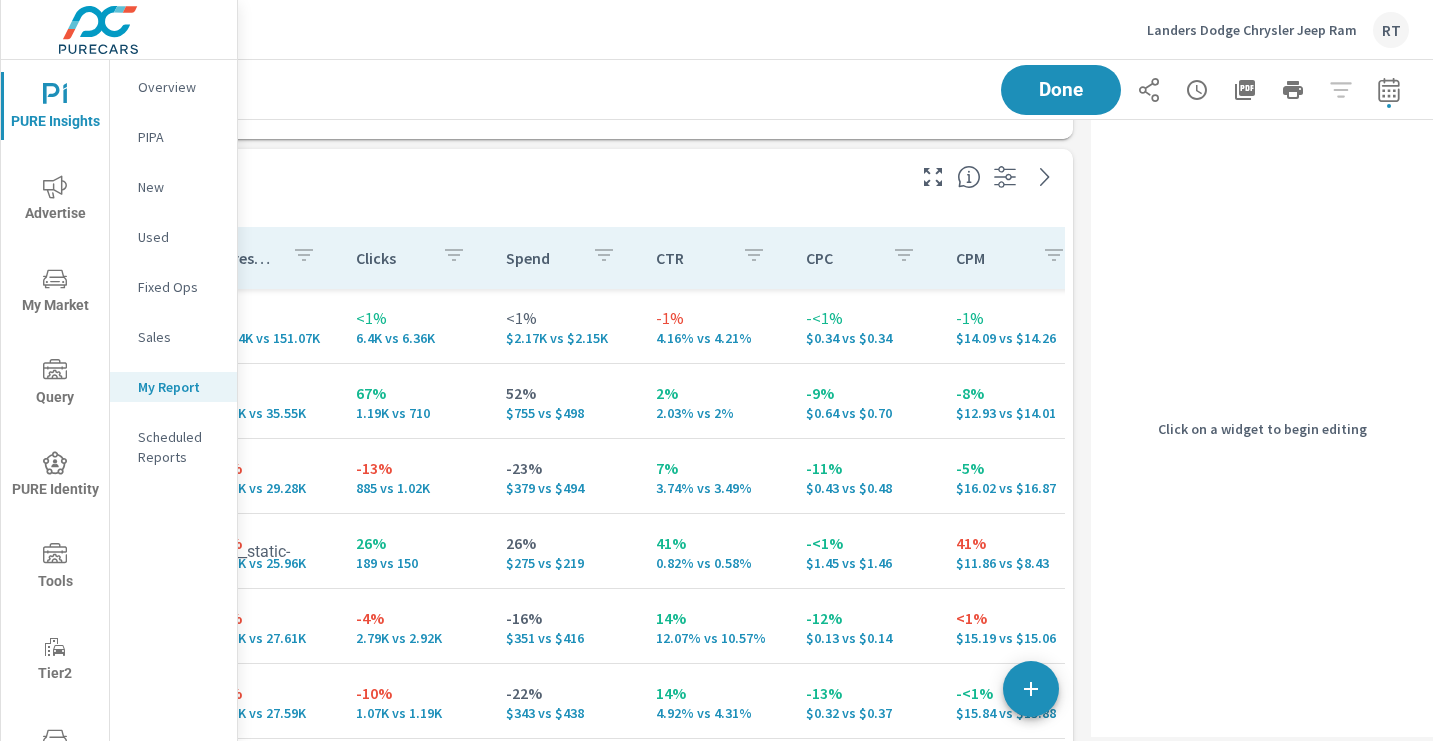 click on "Last 30 days vs Previous period" at bounding box center [442, 208] 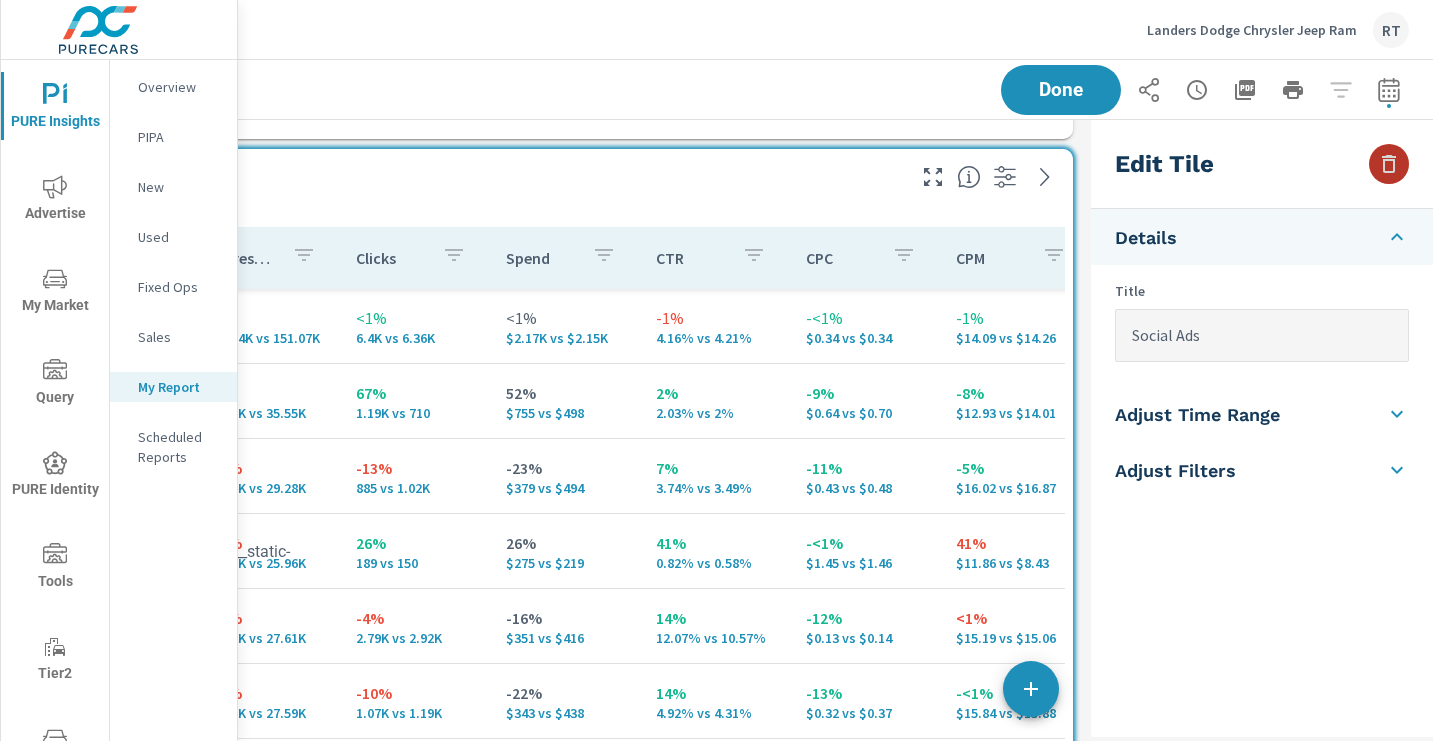 click 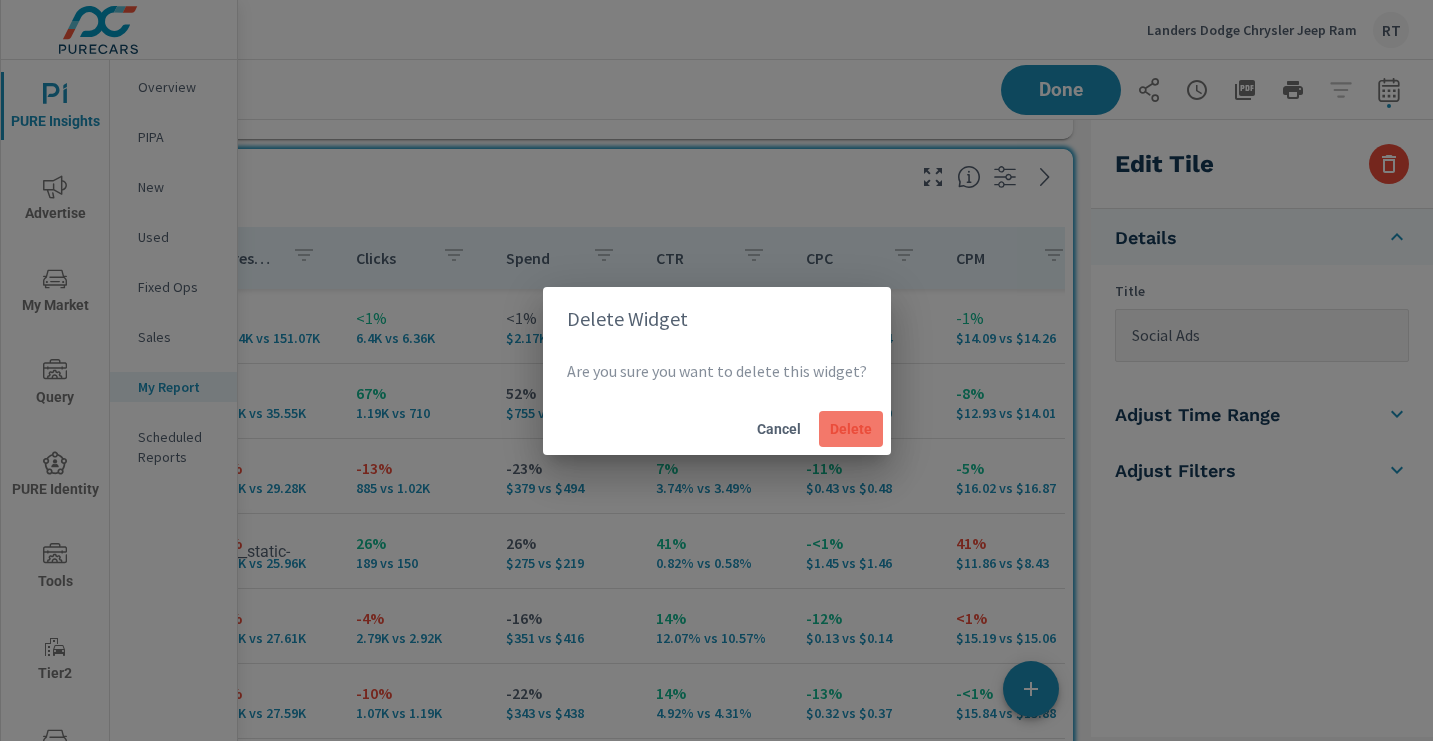 click on "Delete" at bounding box center [851, 429] 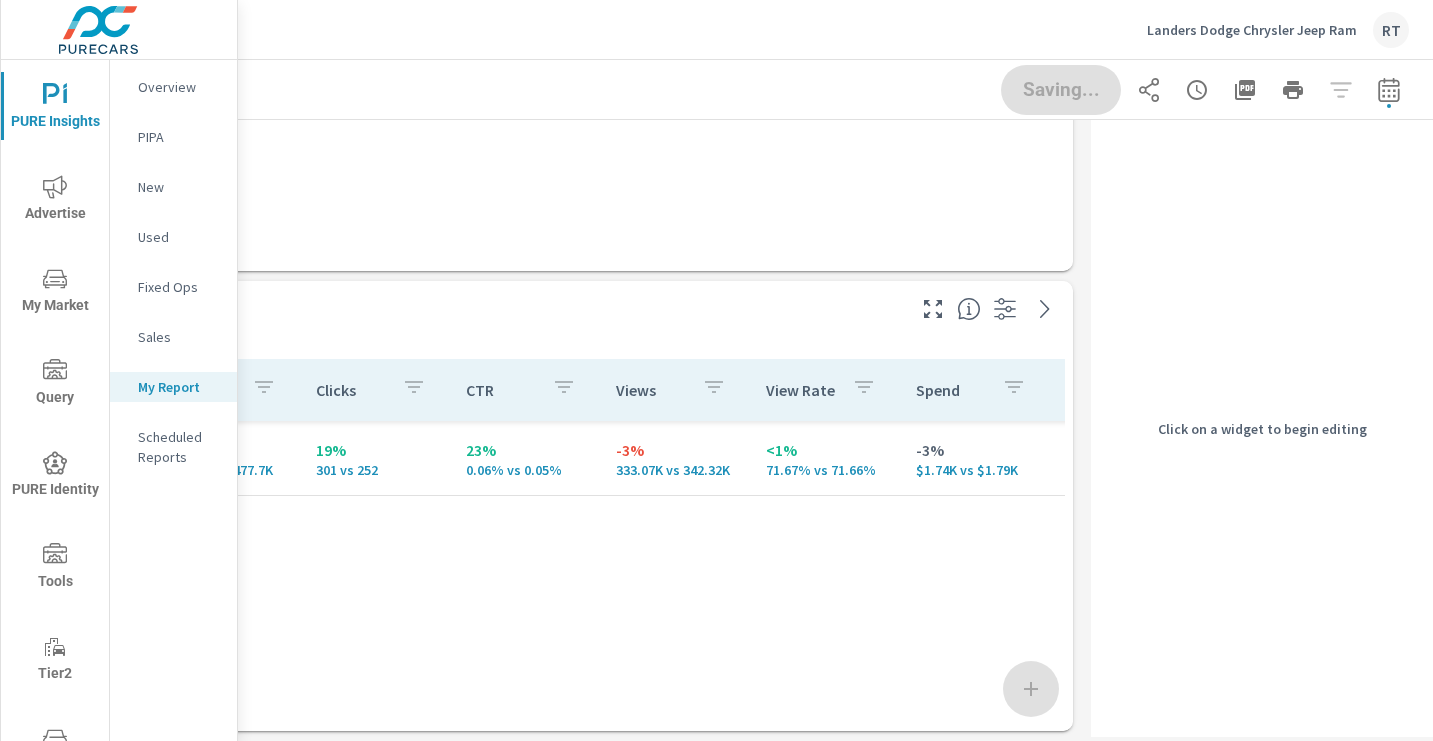 scroll, scrollTop: 3472, scrollLeft: 1131, axis: both 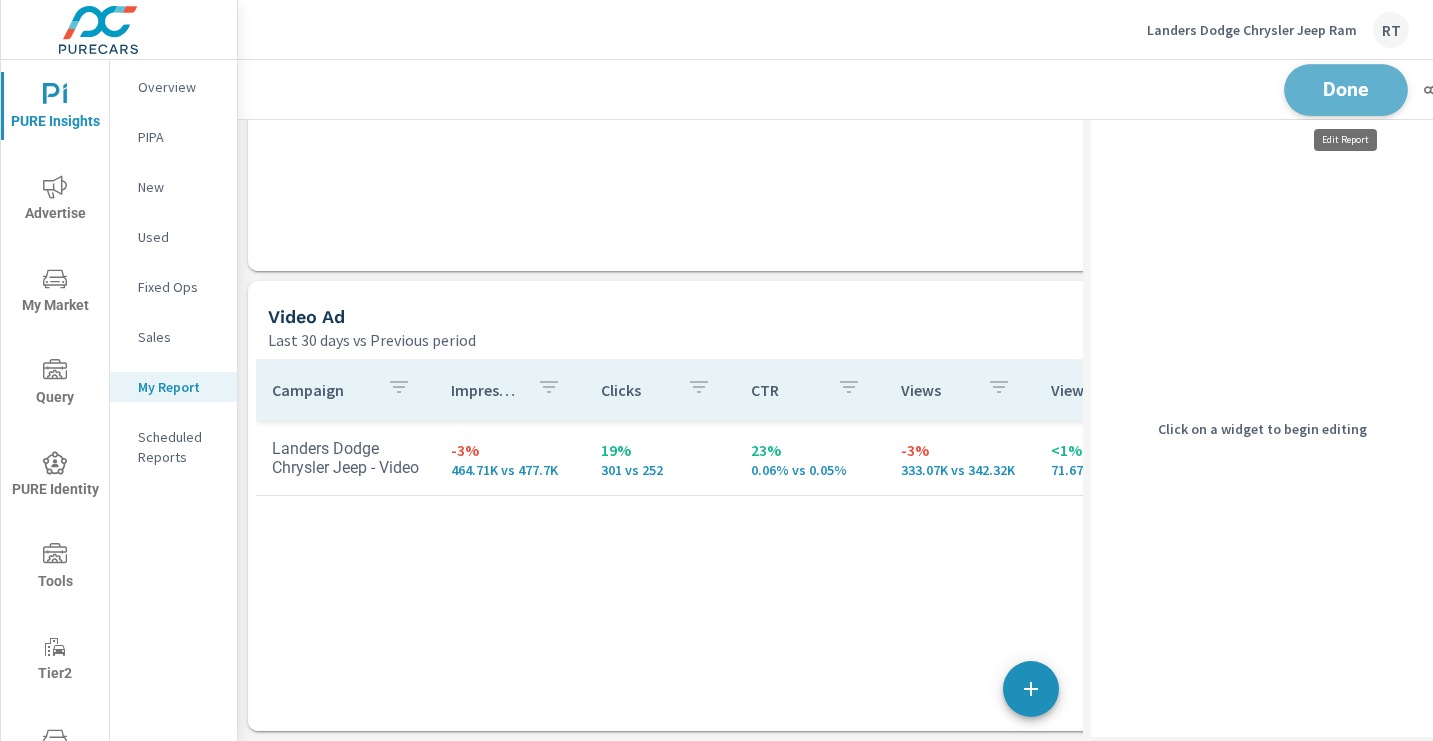 click on "Done" at bounding box center (1346, 89) 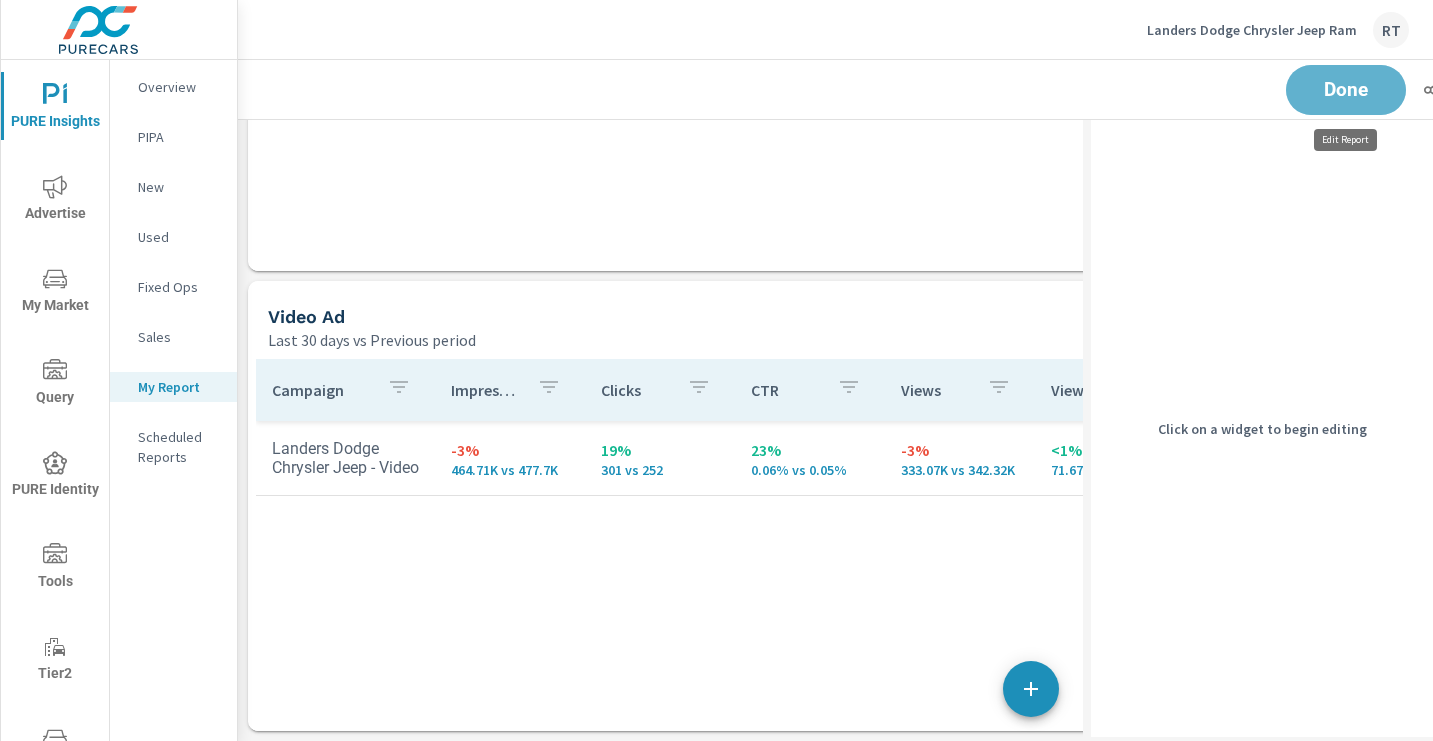 scroll, scrollTop: 10, scrollLeft: 10, axis: both 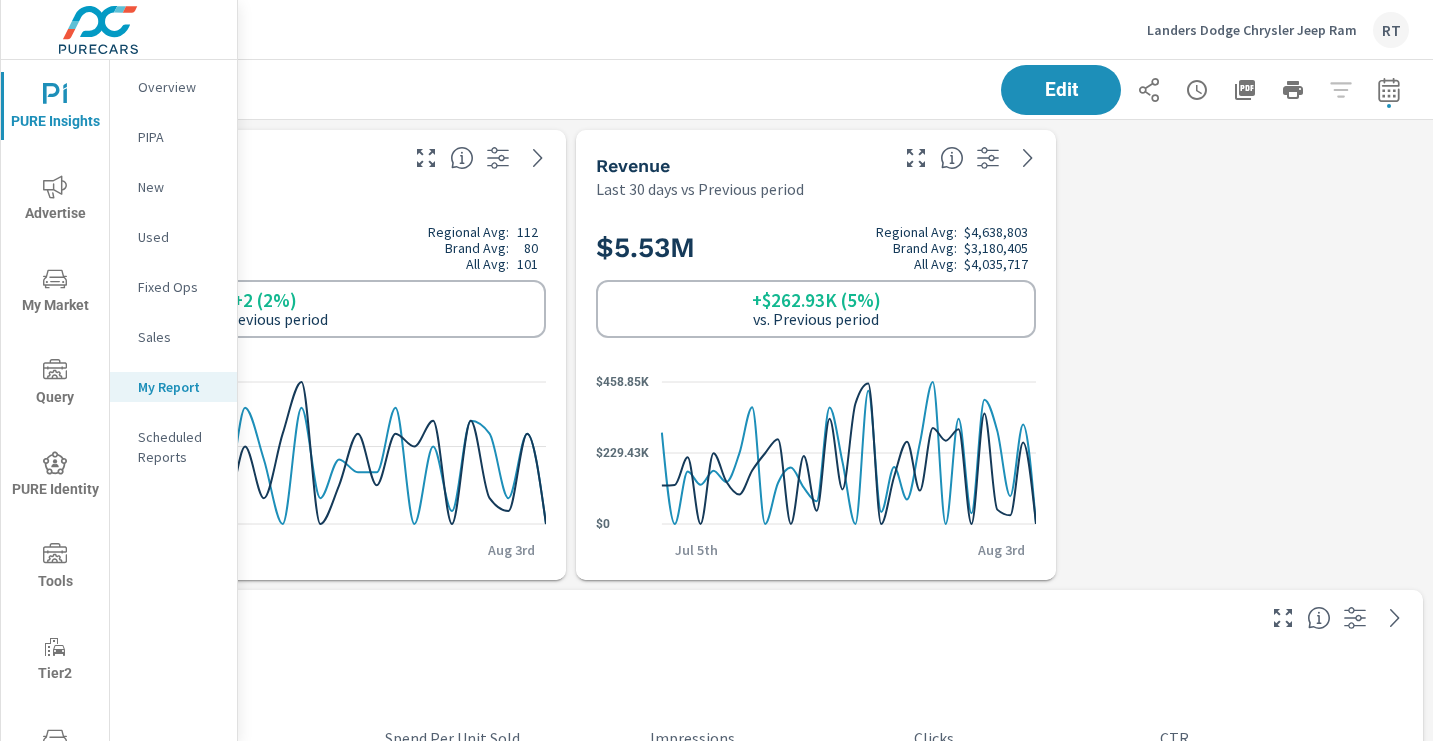 click 